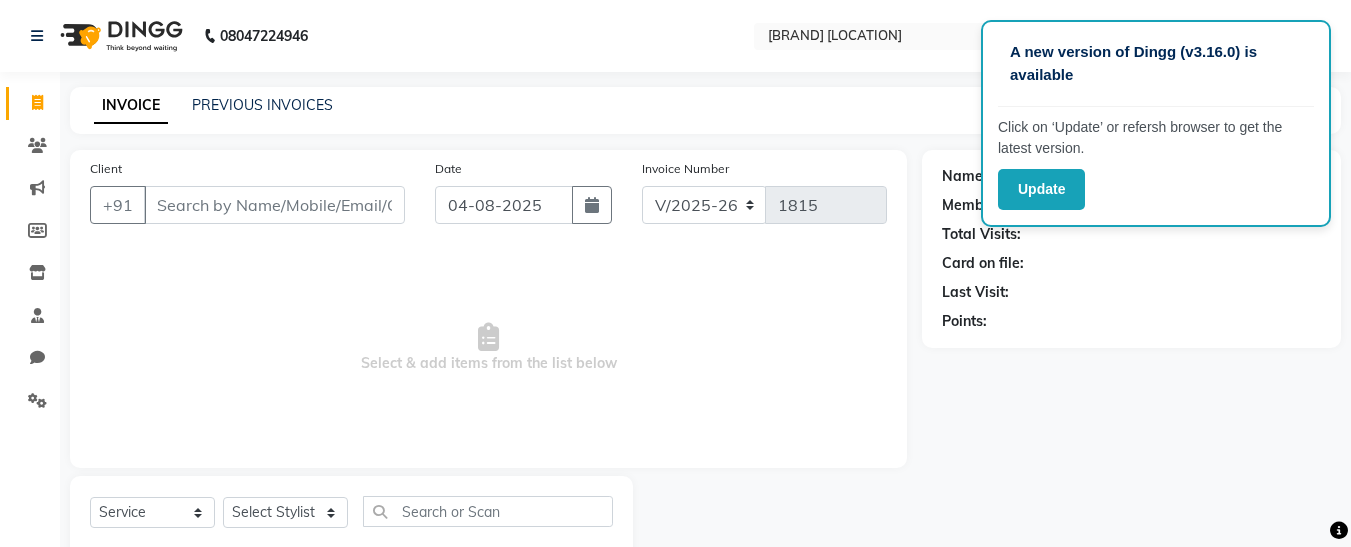 select on "8090" 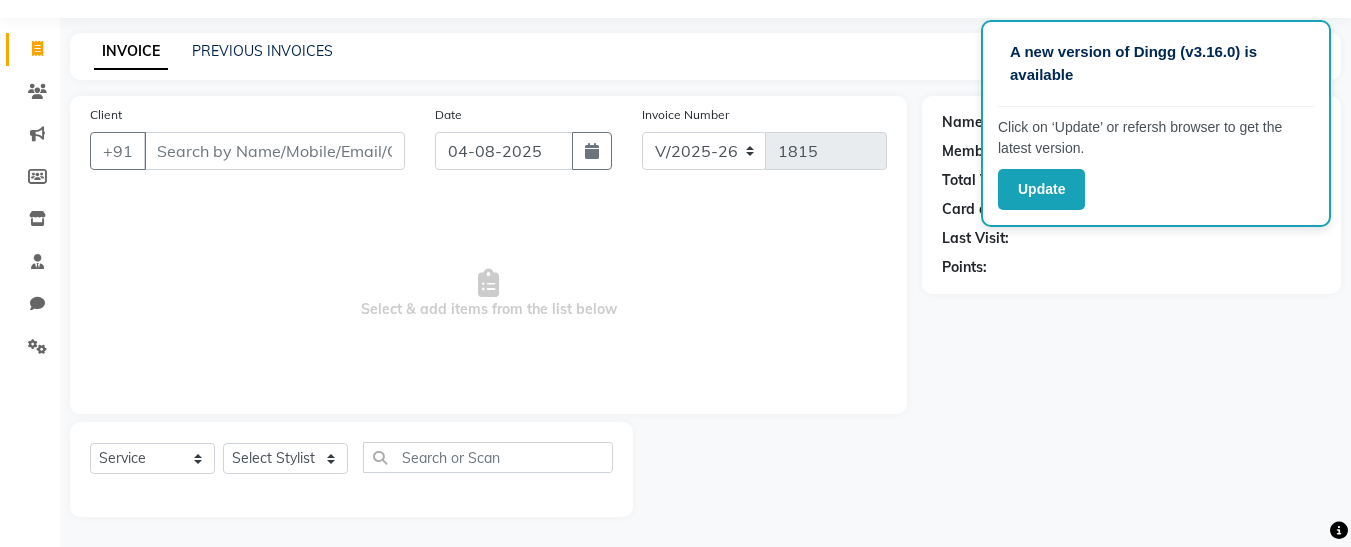 scroll, scrollTop: 0, scrollLeft: 0, axis: both 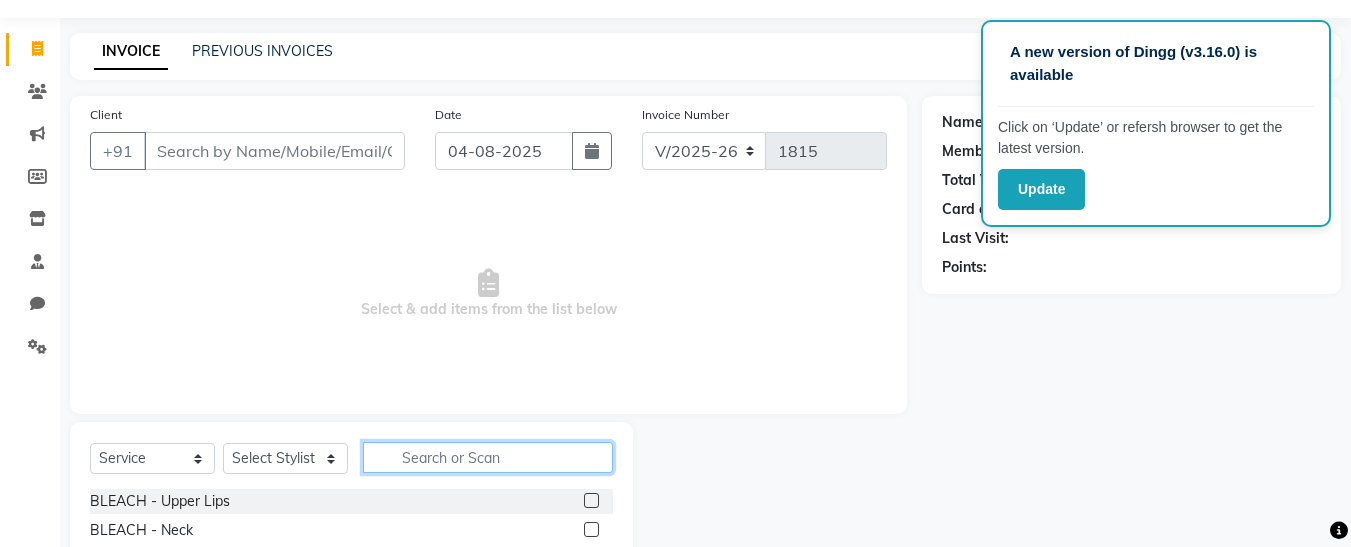 click 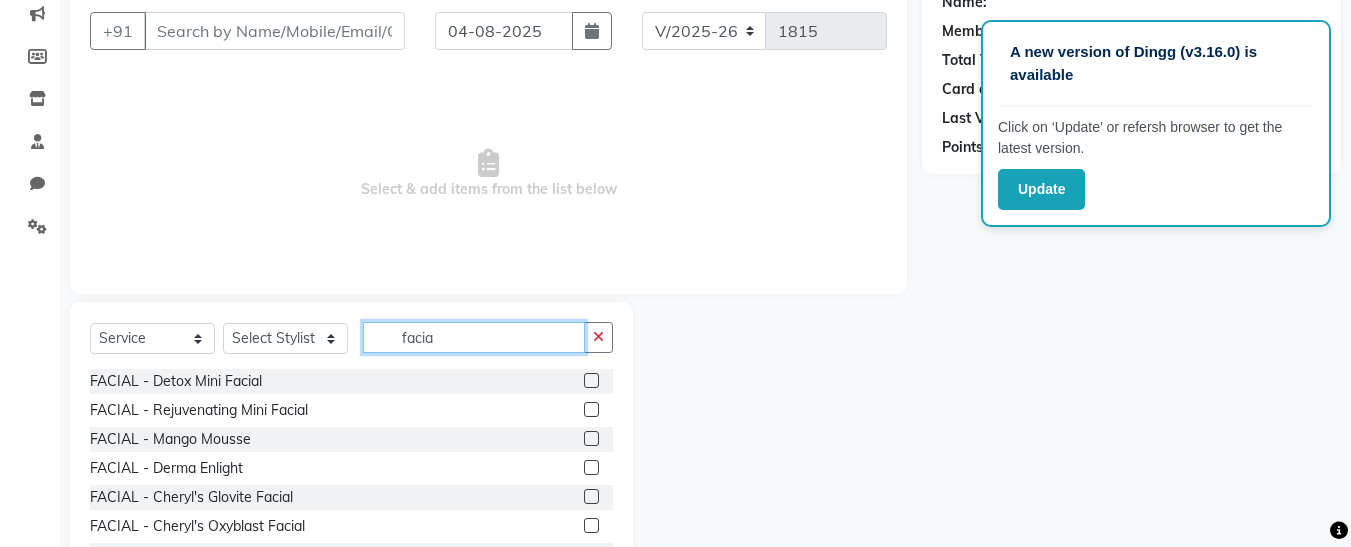 scroll, scrollTop: 254, scrollLeft: 0, axis: vertical 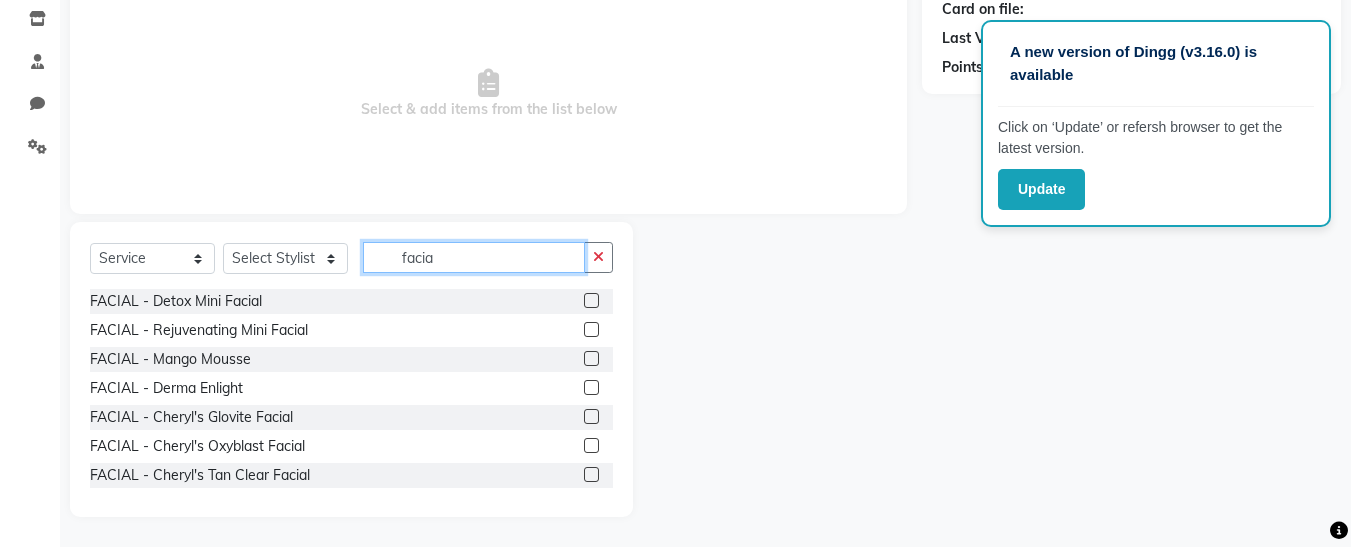 type on "facia" 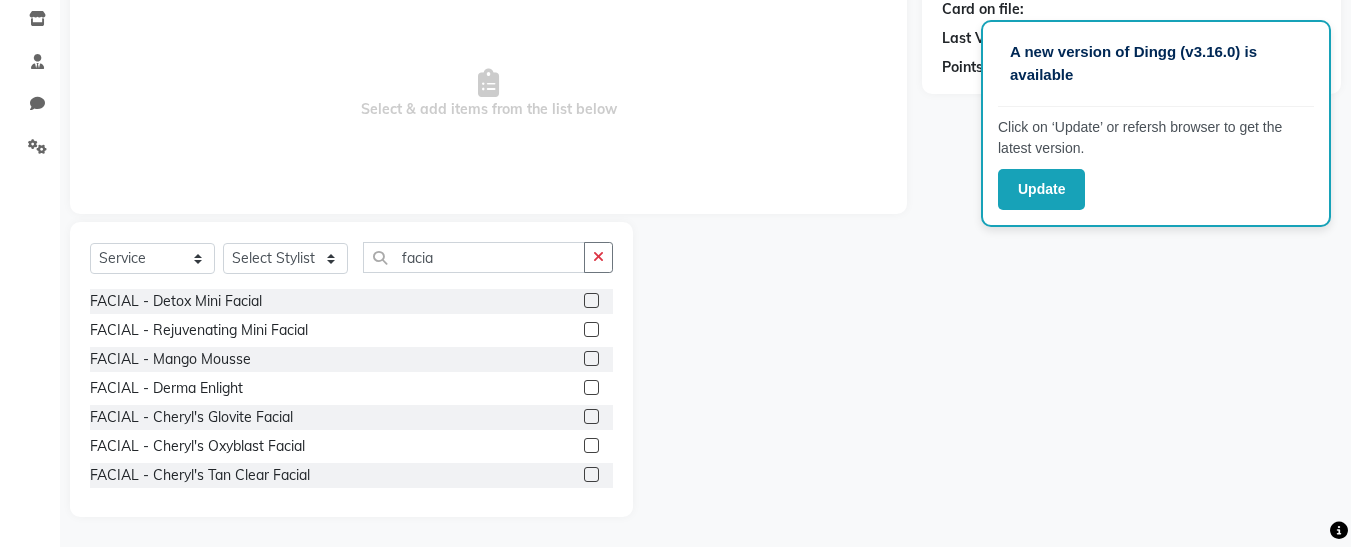 click 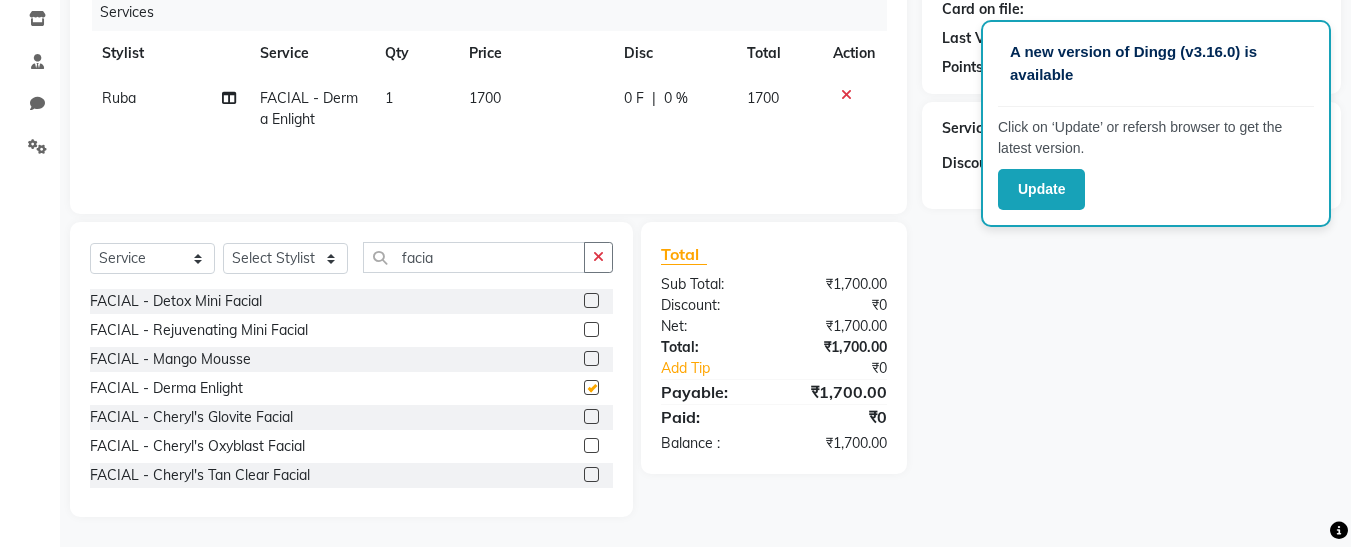 checkbox on "false" 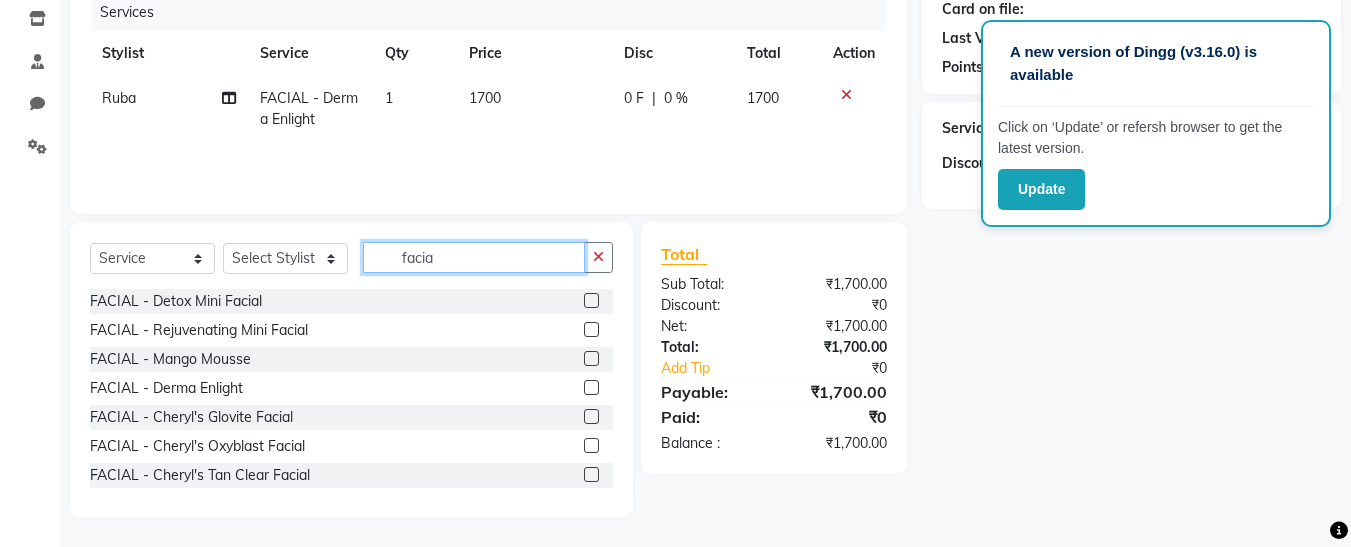 click on "facia" 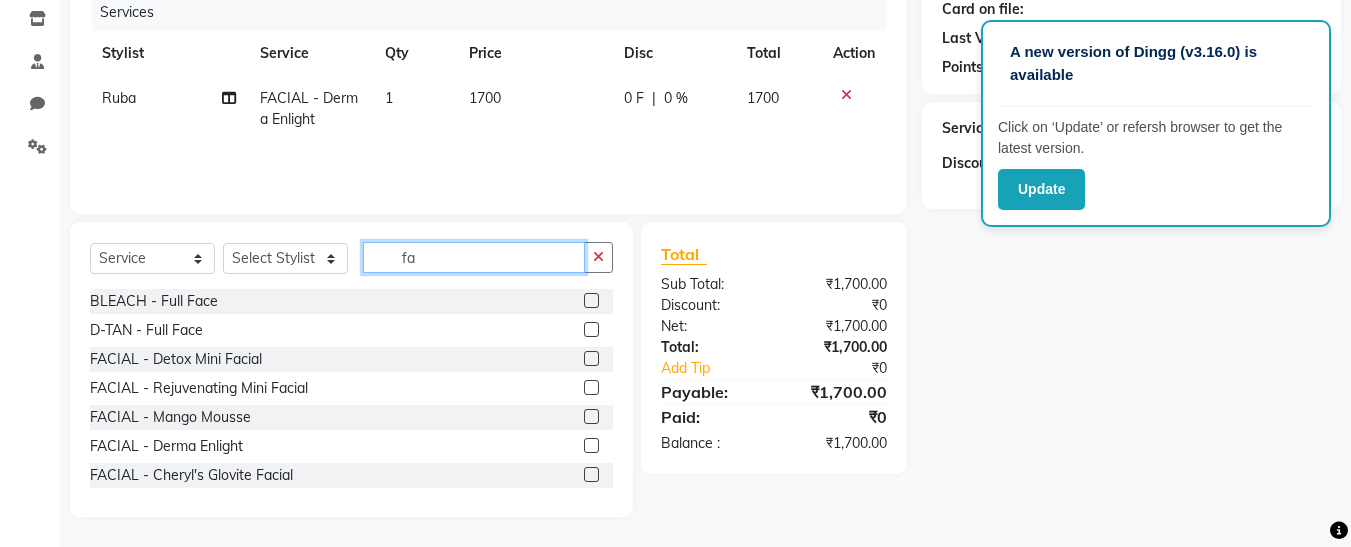 type on "f" 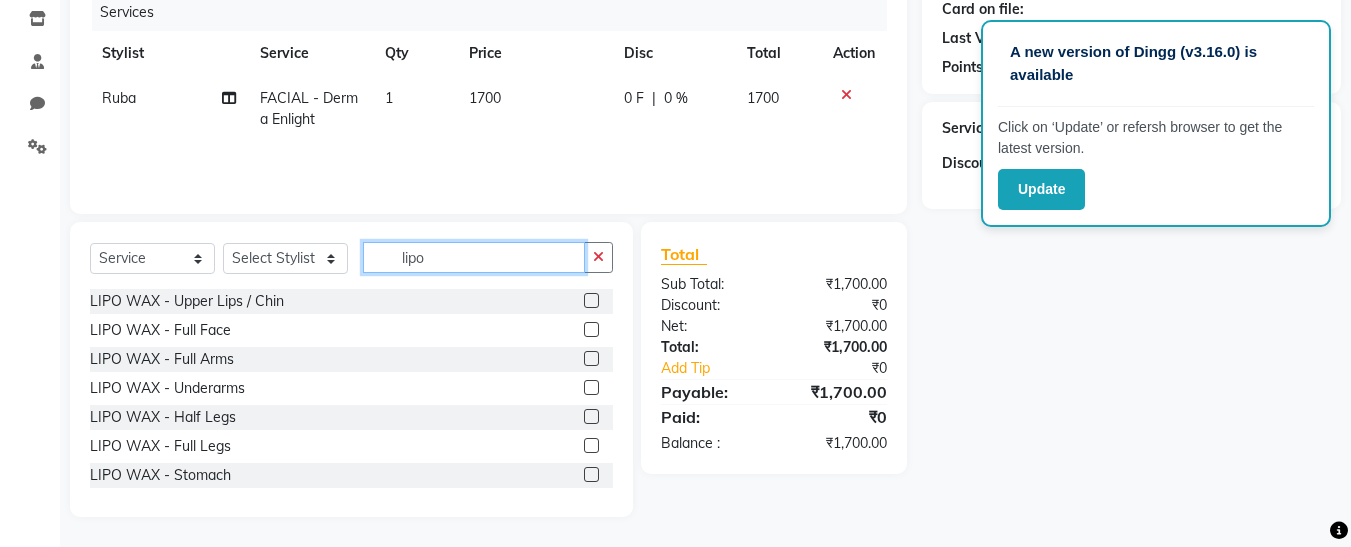 type on "lipo" 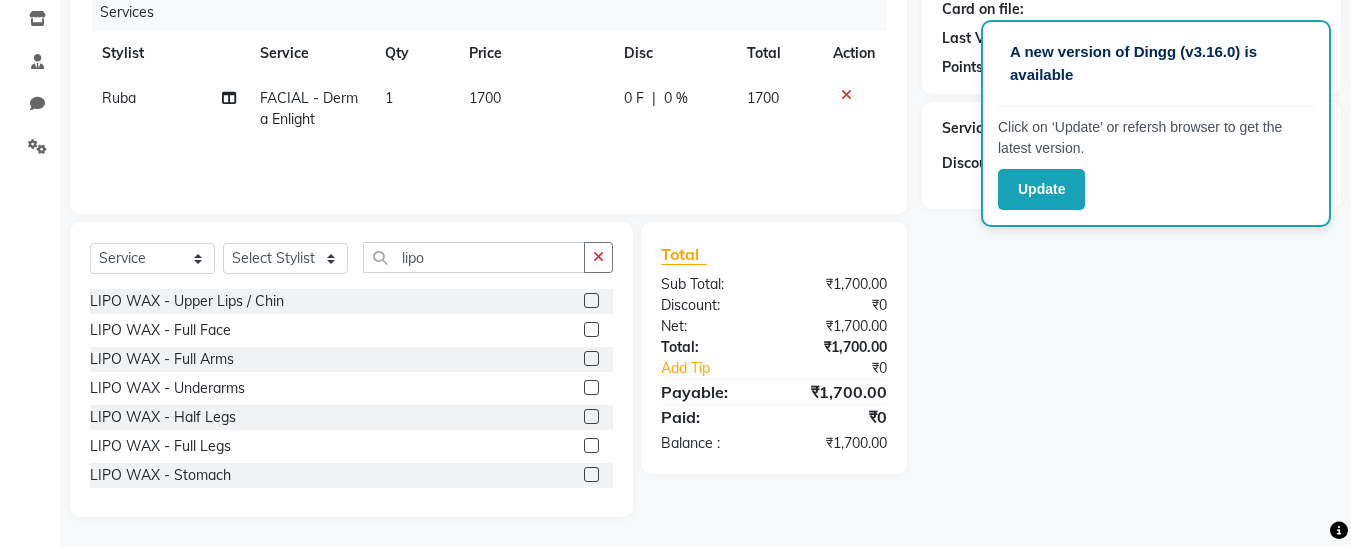 click 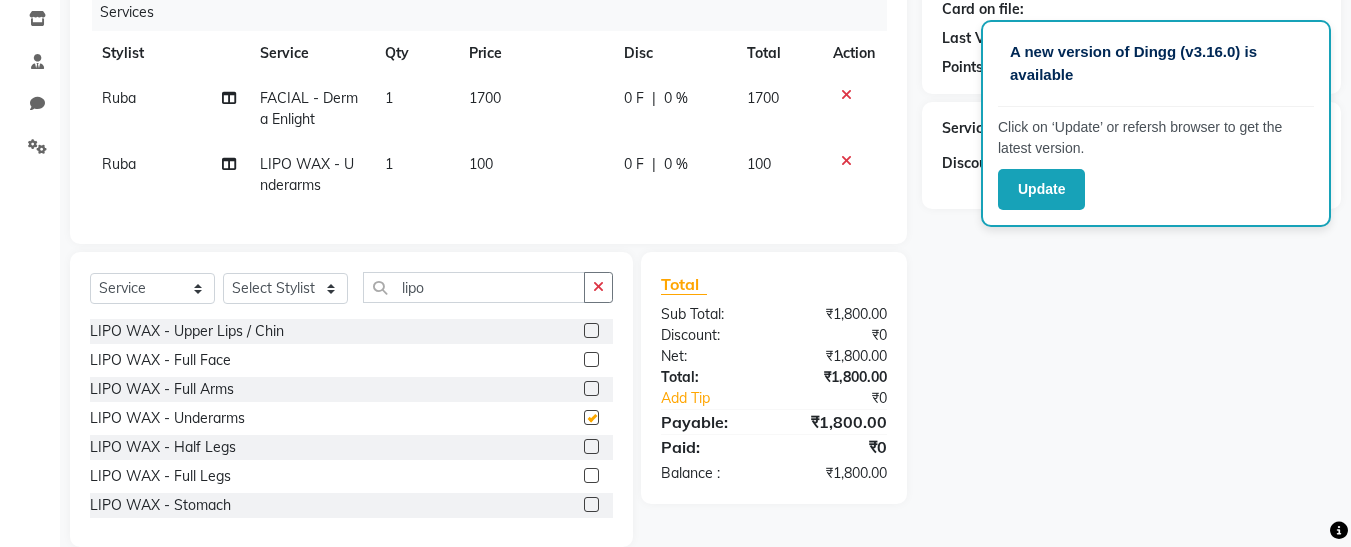 checkbox on "false" 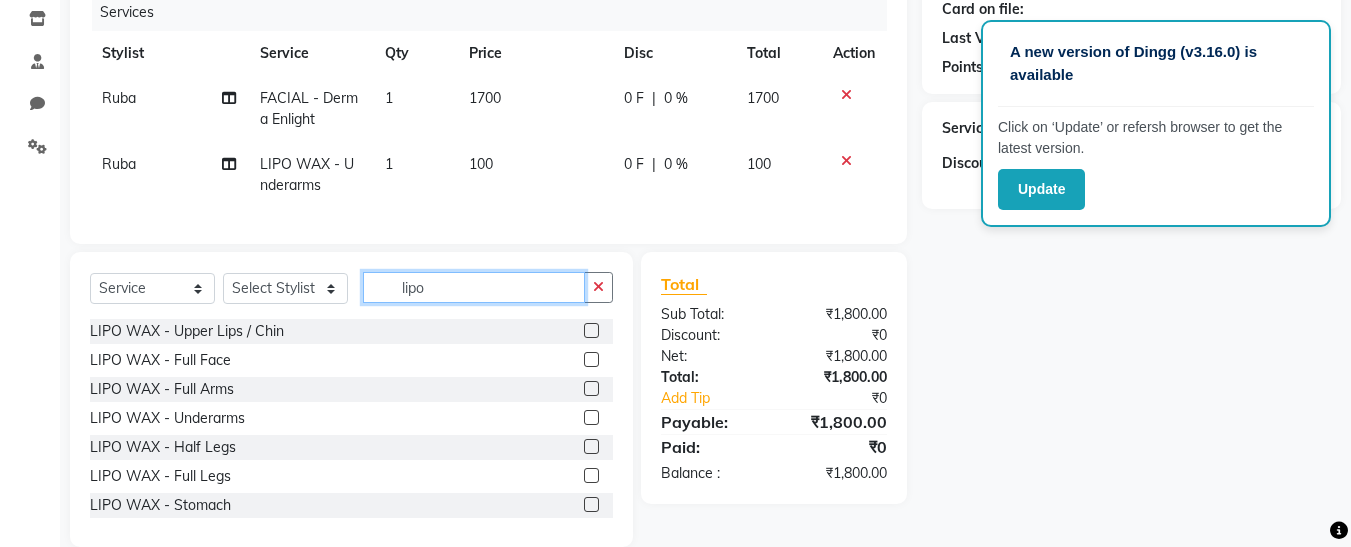 click on "lipo" 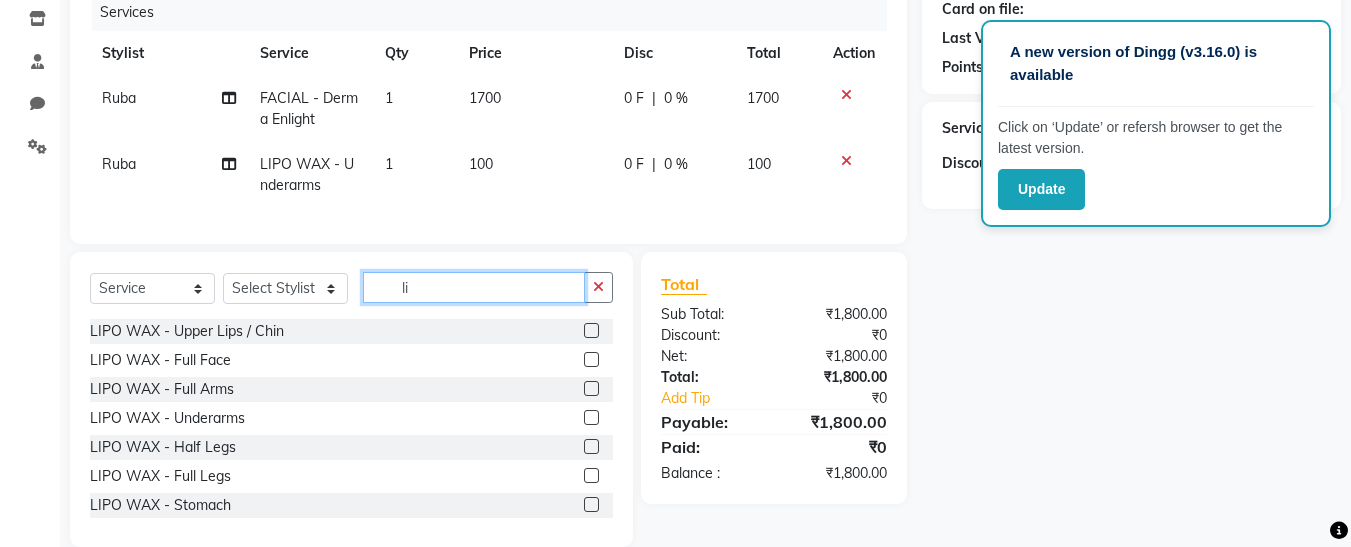 type on "l" 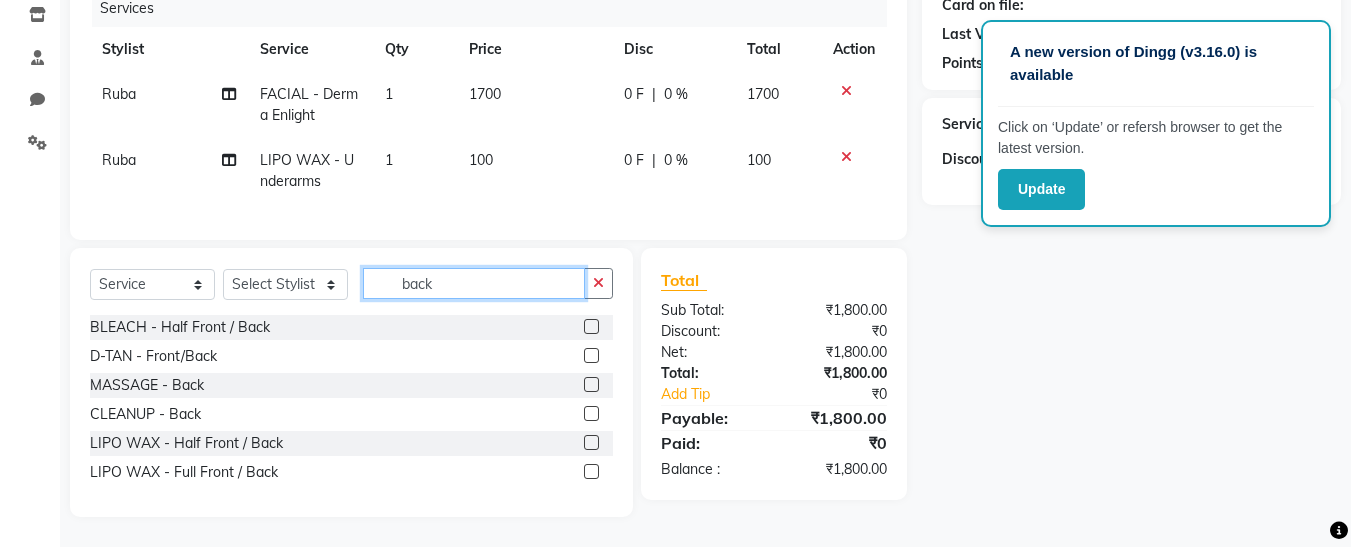 scroll, scrollTop: 273, scrollLeft: 0, axis: vertical 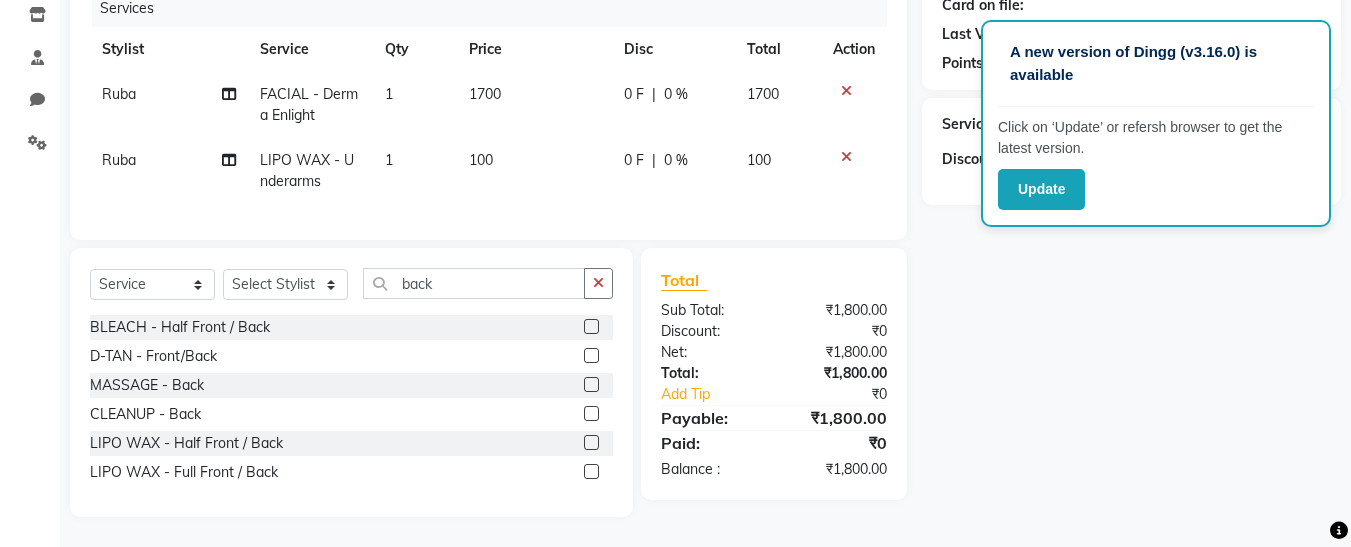 click 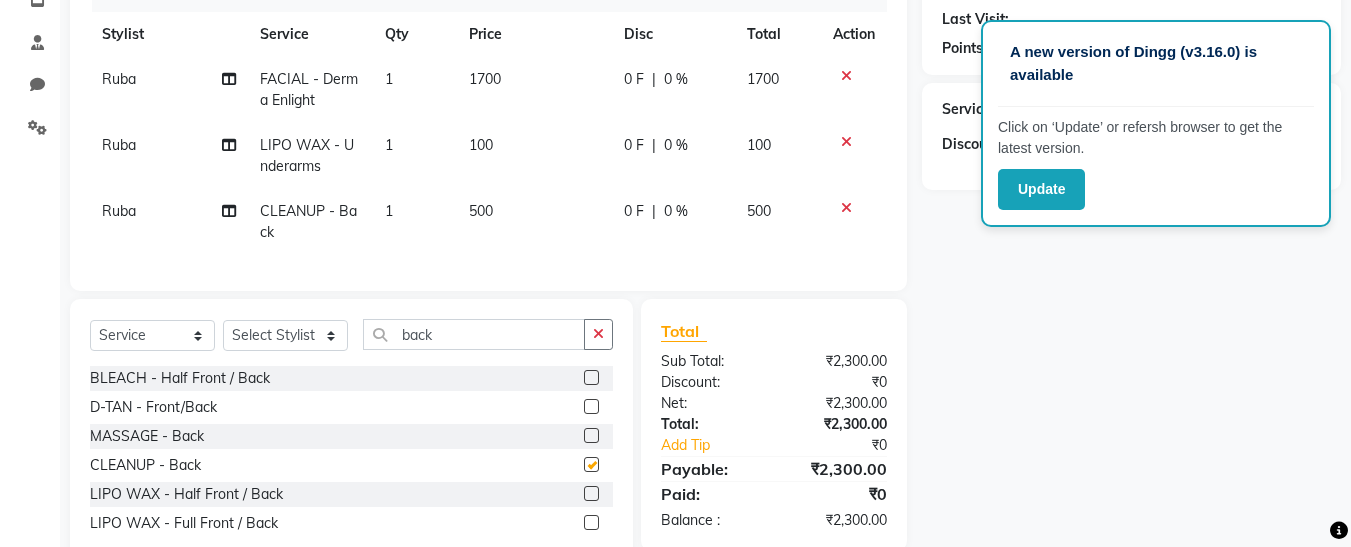checkbox on "false" 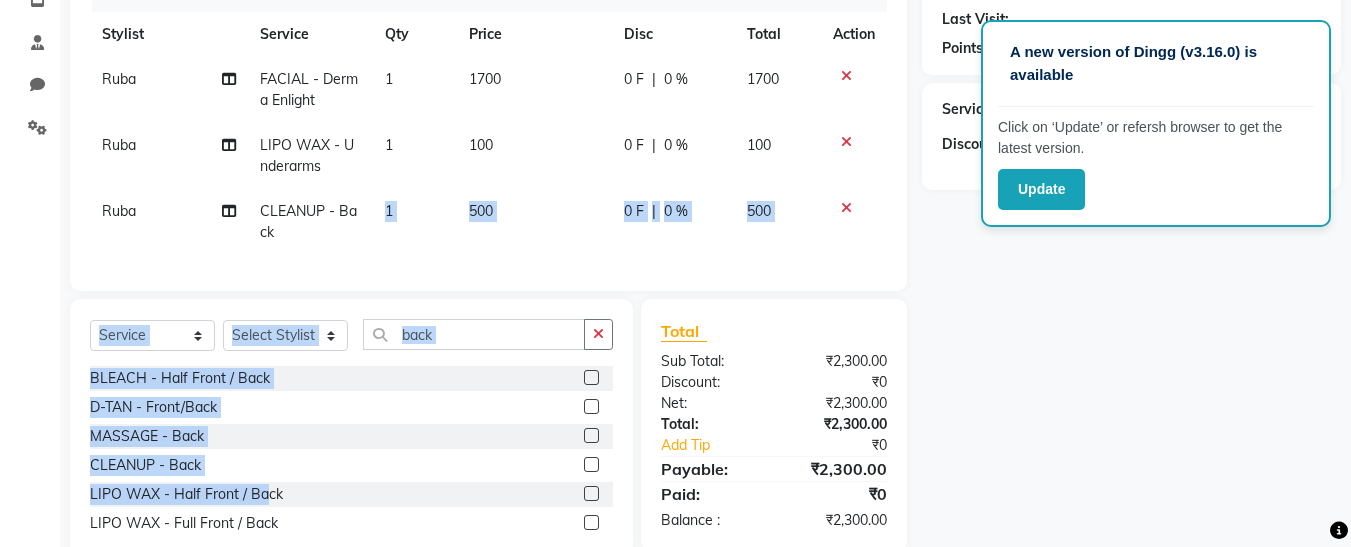 scroll, scrollTop: 339, scrollLeft: 0, axis: vertical 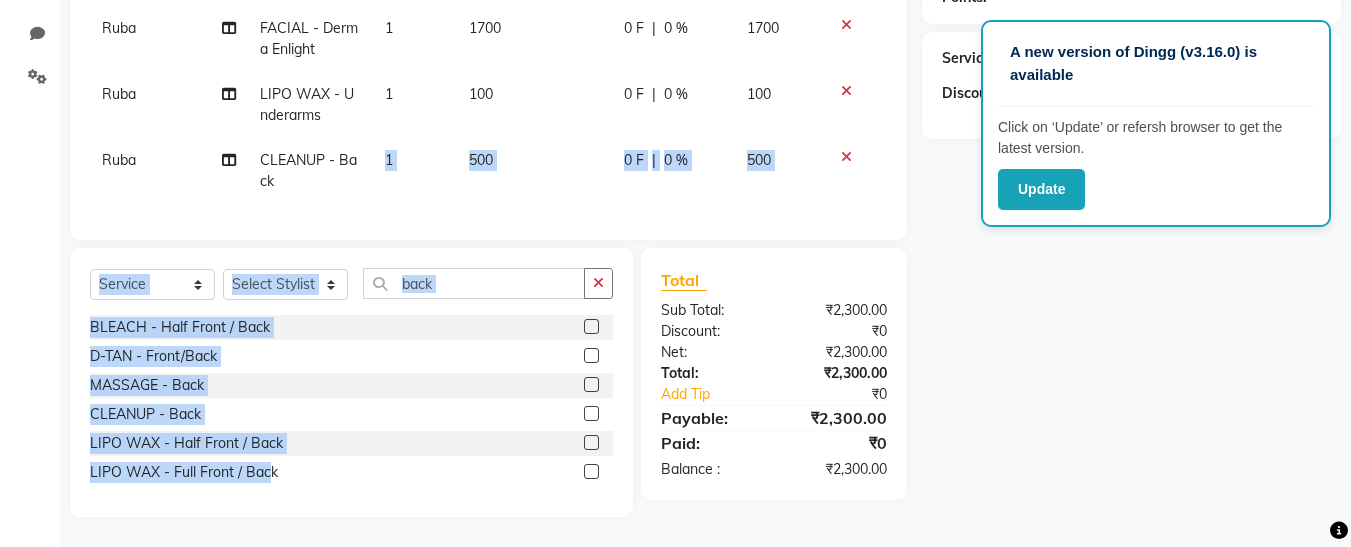 drag, startPoint x: 268, startPoint y: 517, endPoint x: 269, endPoint y: 431, distance: 86.00581 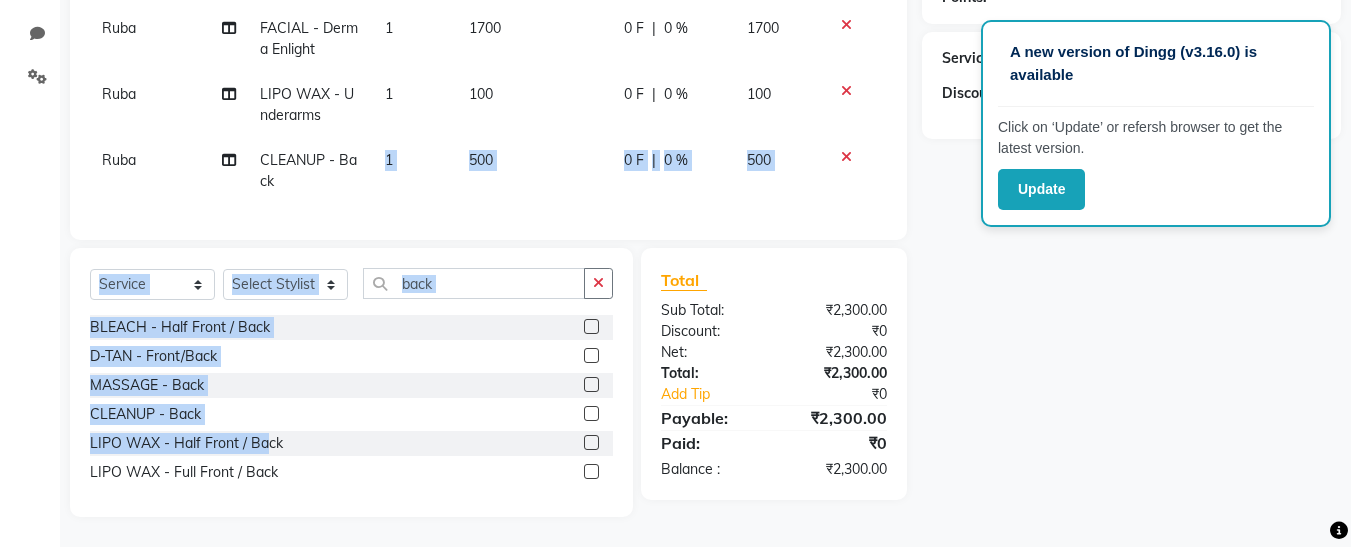 click on "Client +91 Date 04-08-2025 Invoice Number V/2025 V/2025-26 1815 Services Stylist Service Qty Price Disc Total Action Ruba FACIAL - Derma Enlight 1 1700 0 F | 0 % 1700 Ruba LIPO WAX - Underarms 1 100 0 F | 0 % 100 Ruba CLEANUP - Back 1 500 0 F | 0 % 500" 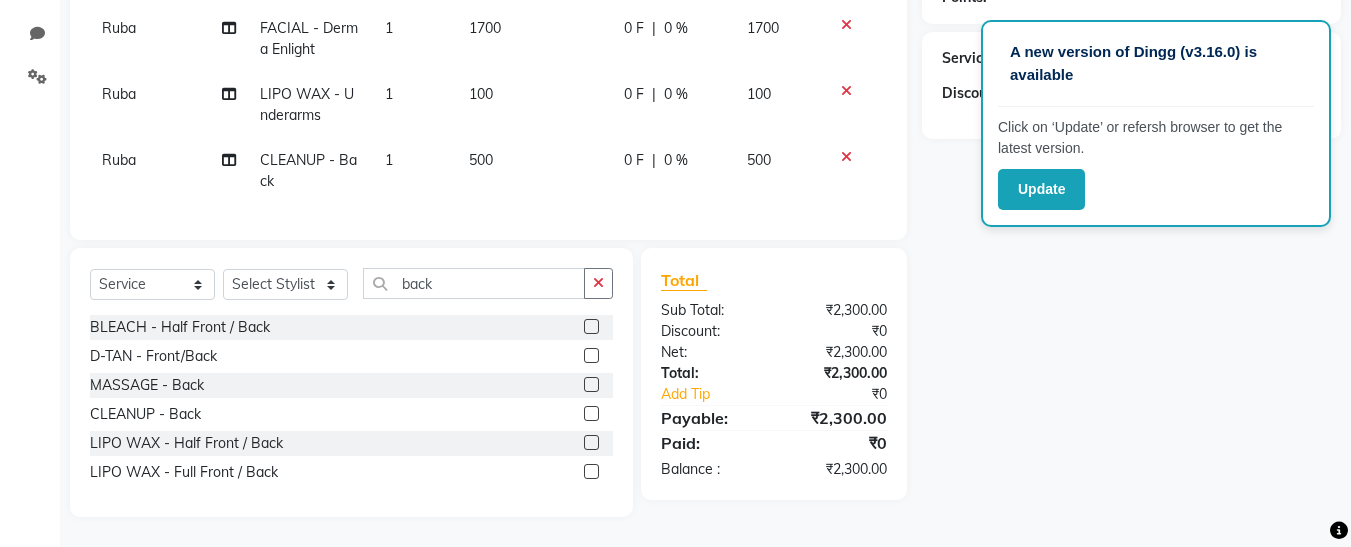 click on "Client +91 Date 04-08-2025 Invoice Number V/2025 V/2025-26 1815 Services Stylist Service Qty Price Disc Total Action Ruba FACIAL - Derma Enlight 1 1700 0 F | 0 % 1700 Ruba LIPO WAX - Underarms 1 100 0 F | 0 % 100 Ruba CLEANUP - Back 1 500 0 F | 0 % 500" 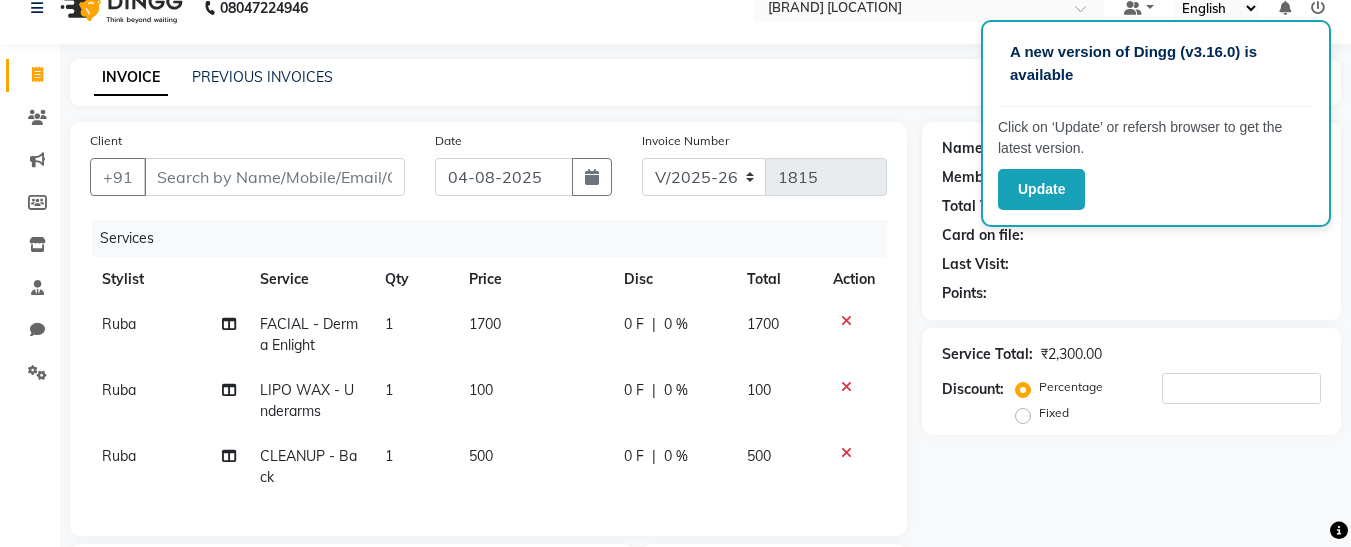 scroll, scrollTop: 0, scrollLeft: 0, axis: both 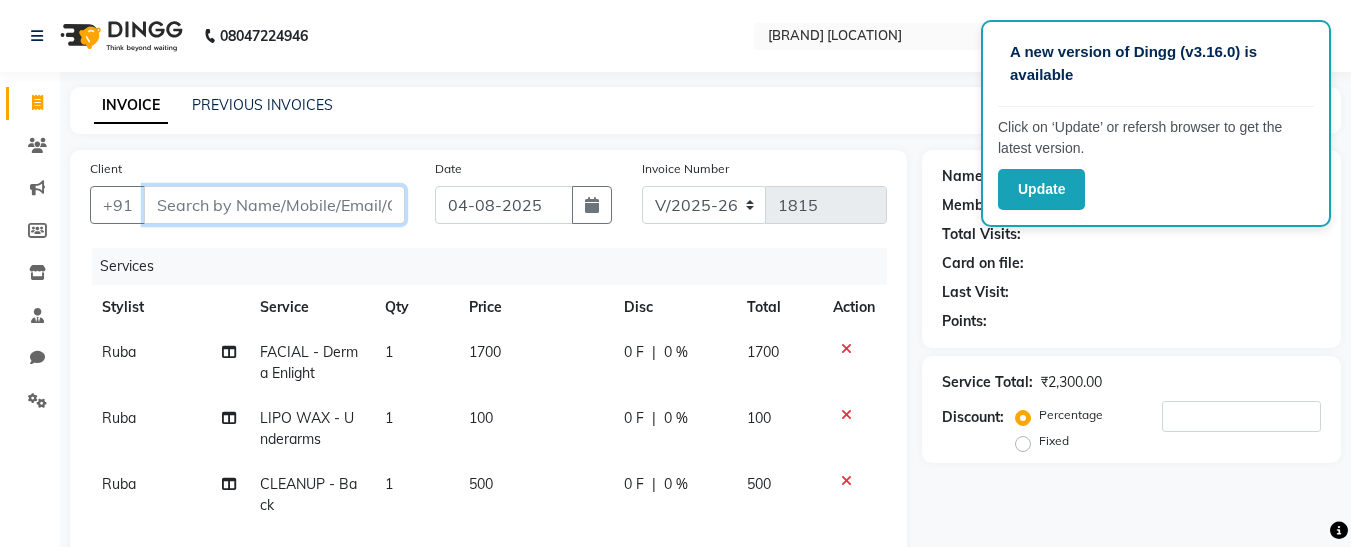 click on "Client" at bounding box center [274, 205] 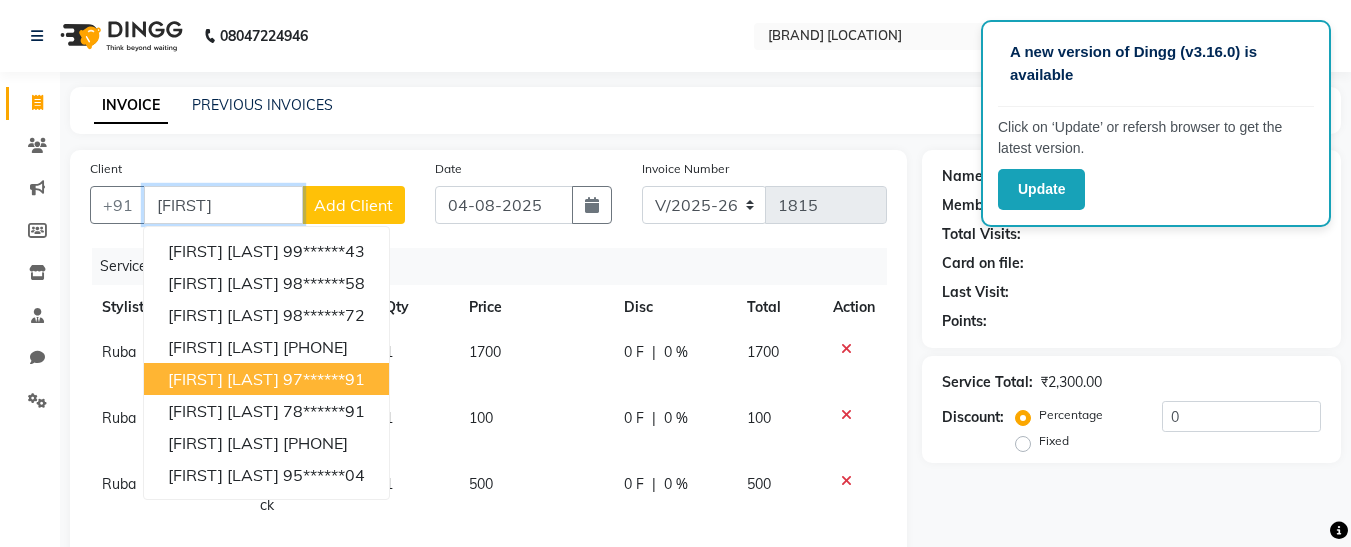 click on "[FIRST] [LAST]" at bounding box center (223, 379) 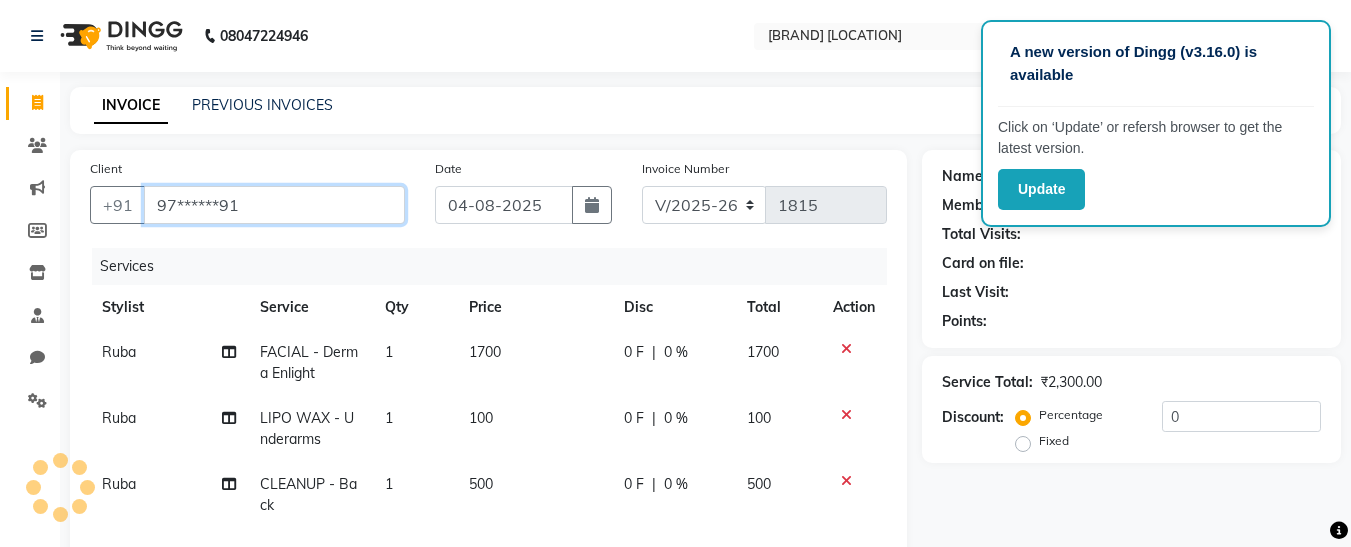 type on "97******91" 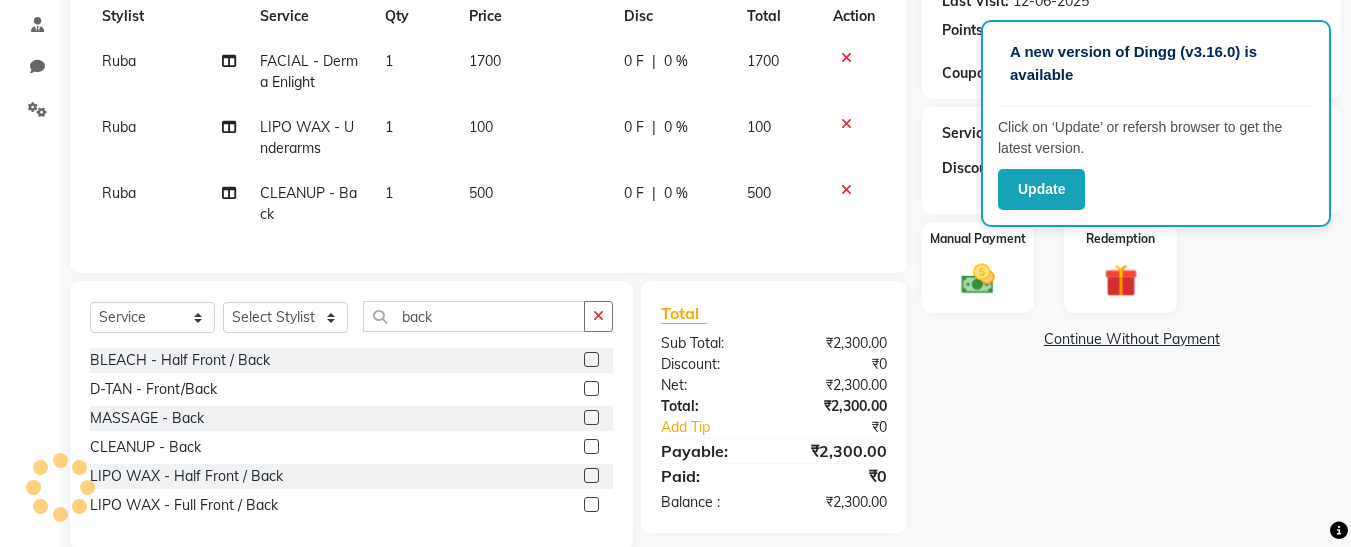 scroll, scrollTop: 339, scrollLeft: 0, axis: vertical 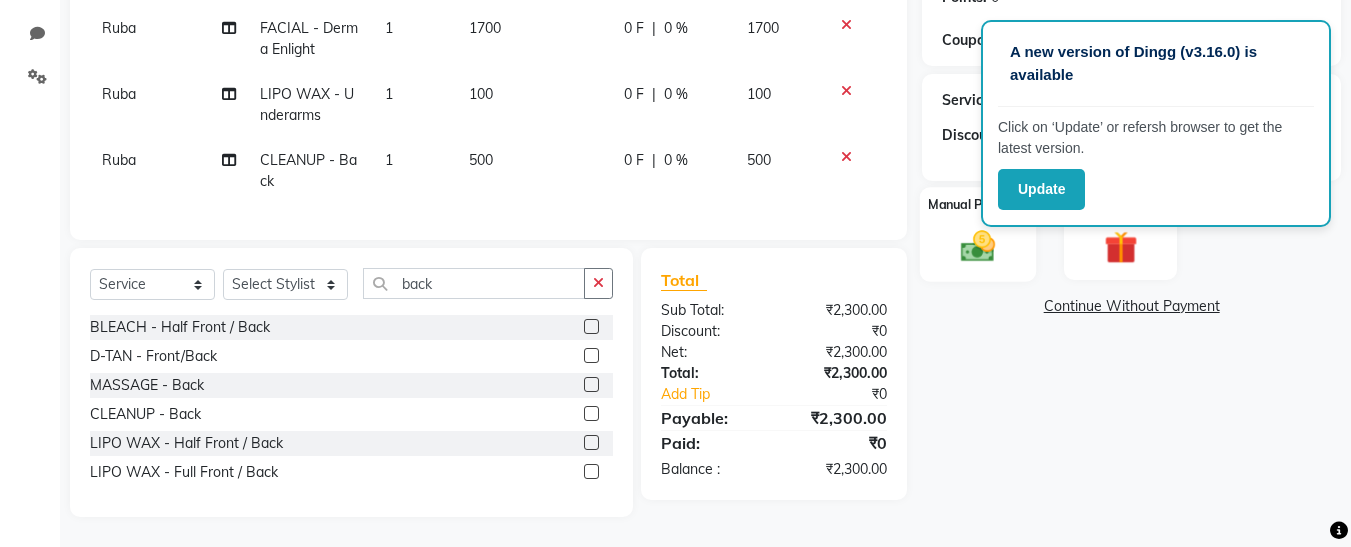 click 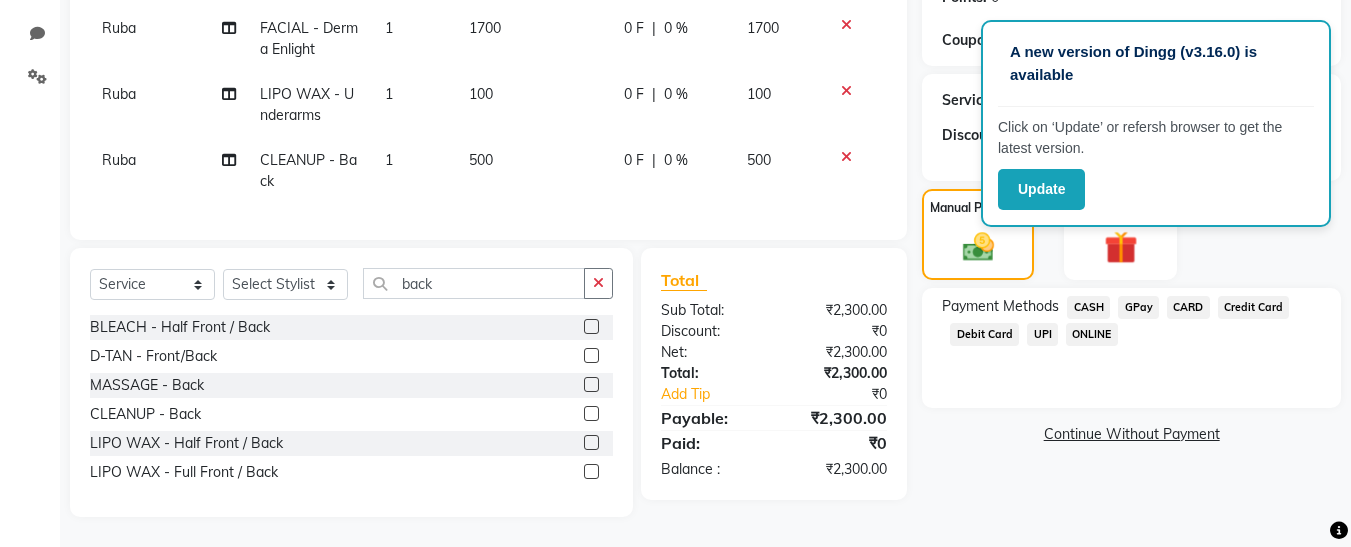 click on "GPay" 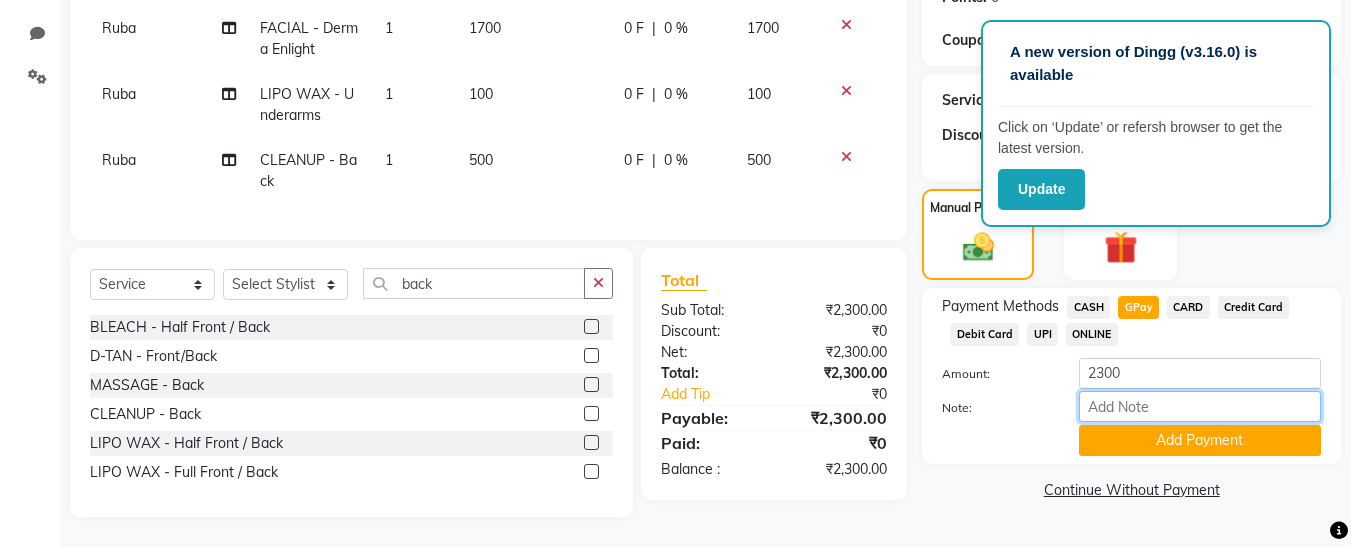 click on "Note:" at bounding box center (1200, 406) 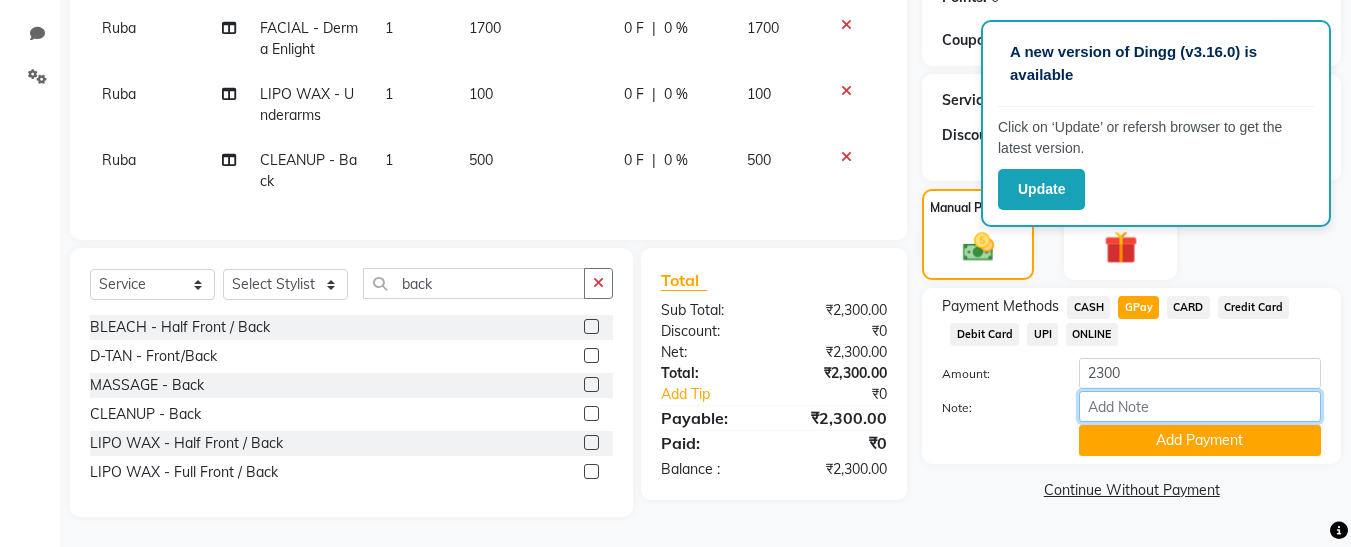 type on "[BRAND_NAME]" 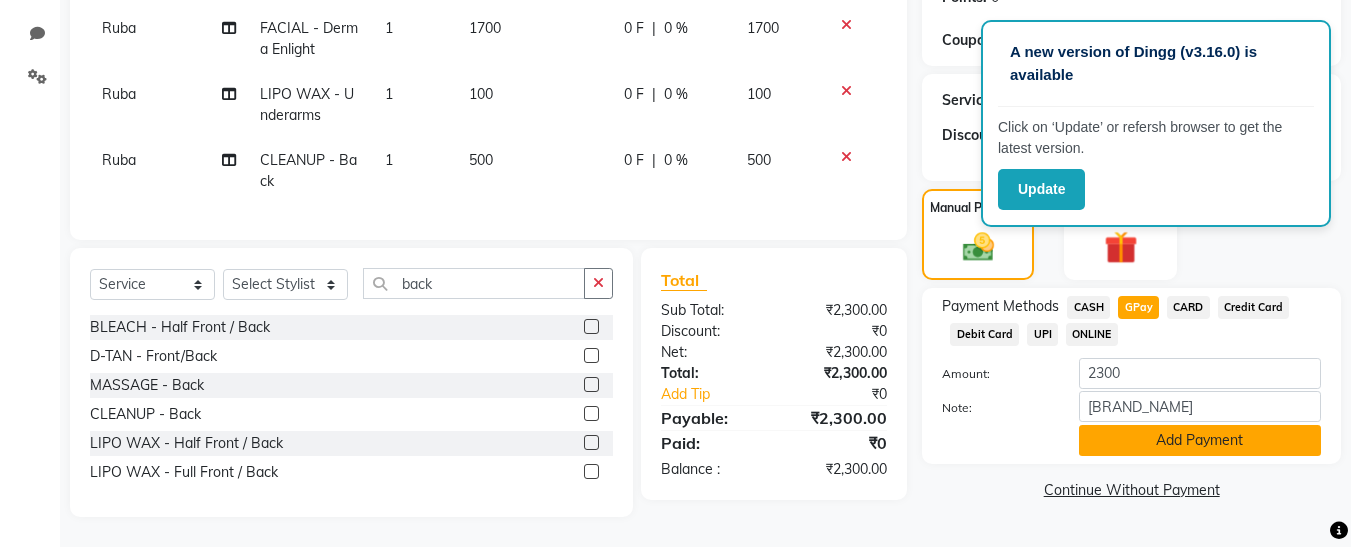 click on "Add Payment" 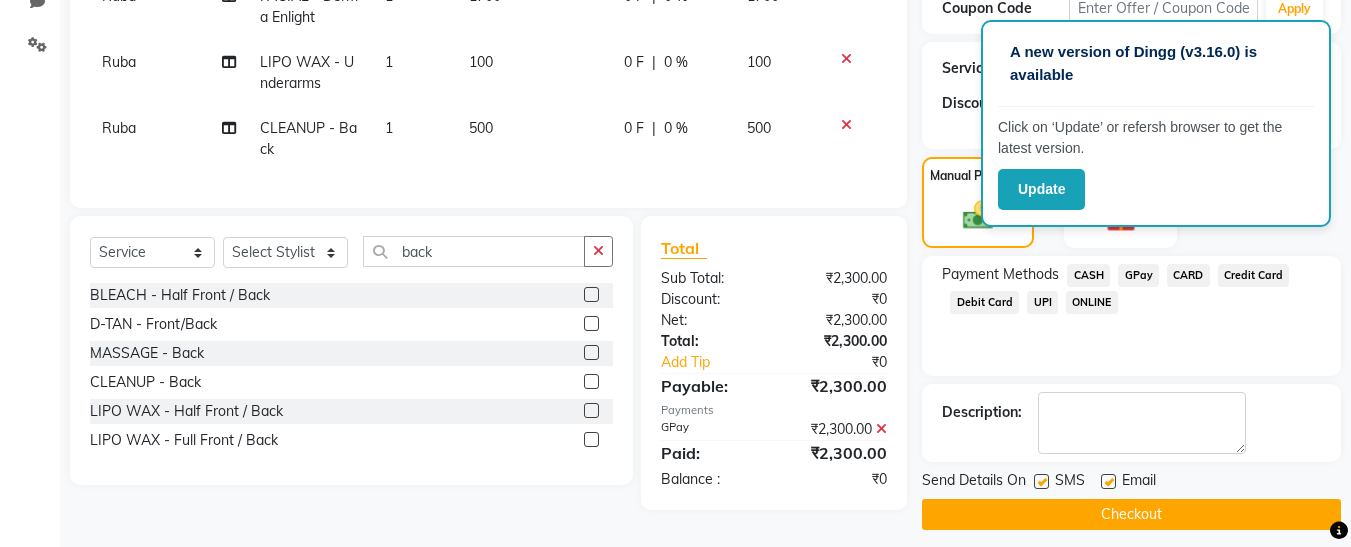 scroll, scrollTop: 369, scrollLeft: 0, axis: vertical 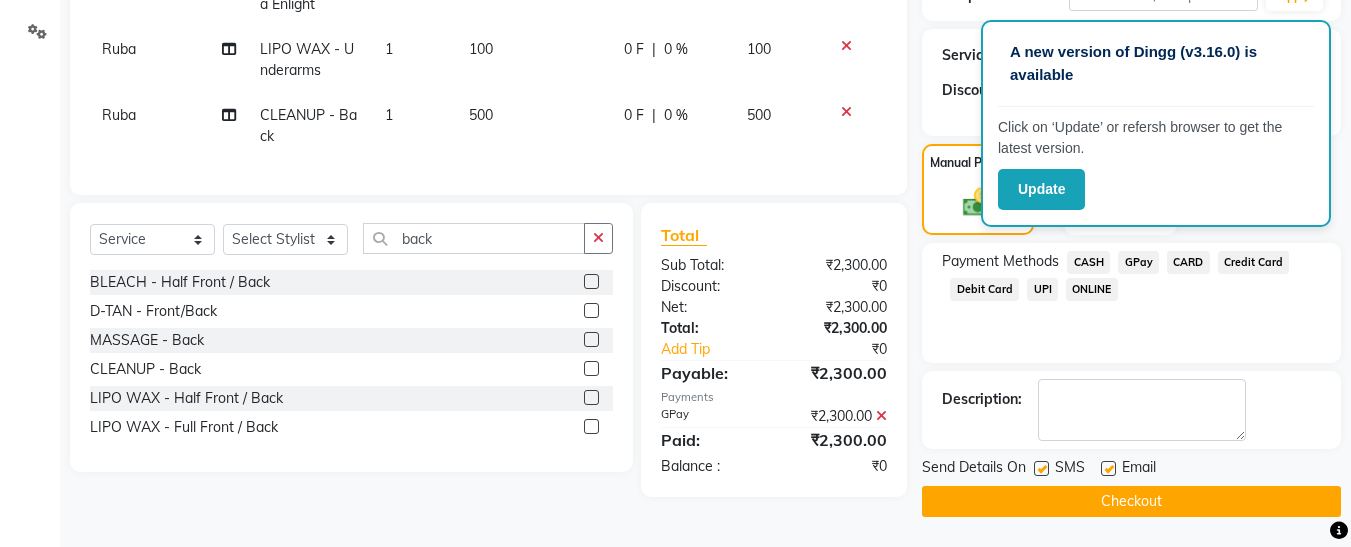 click 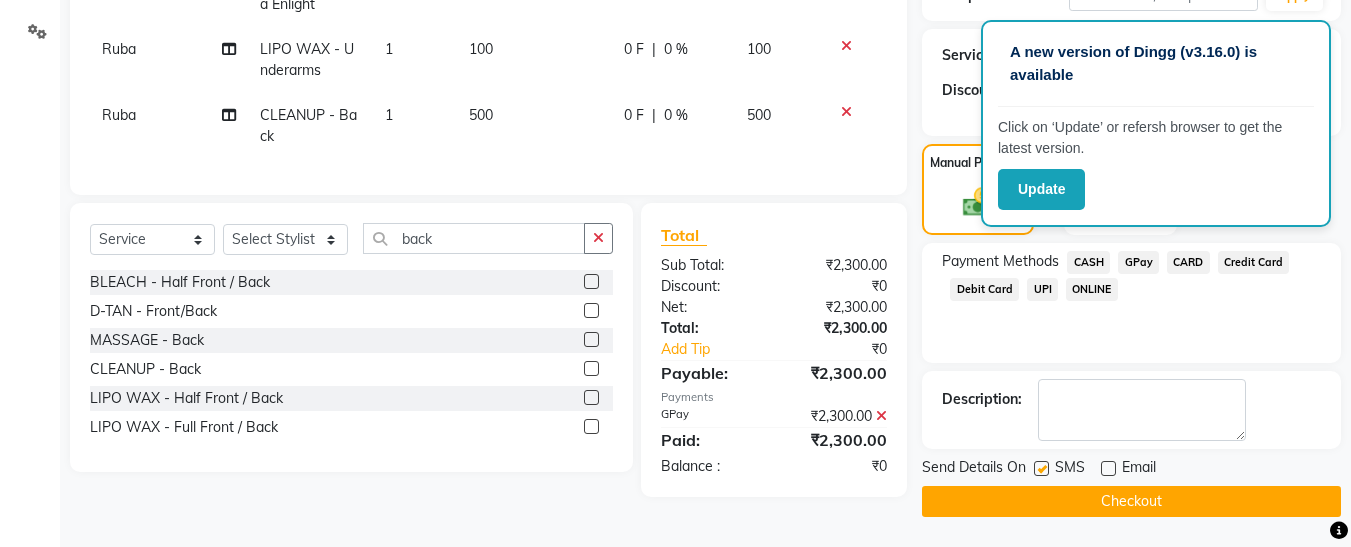click 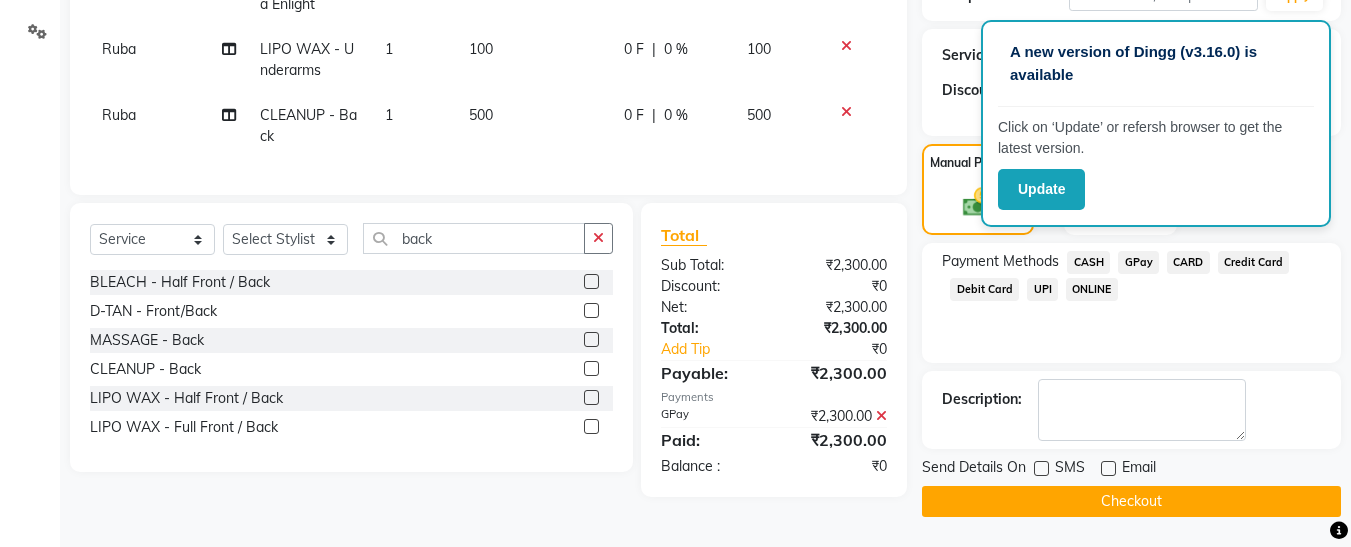 click on "Checkout" 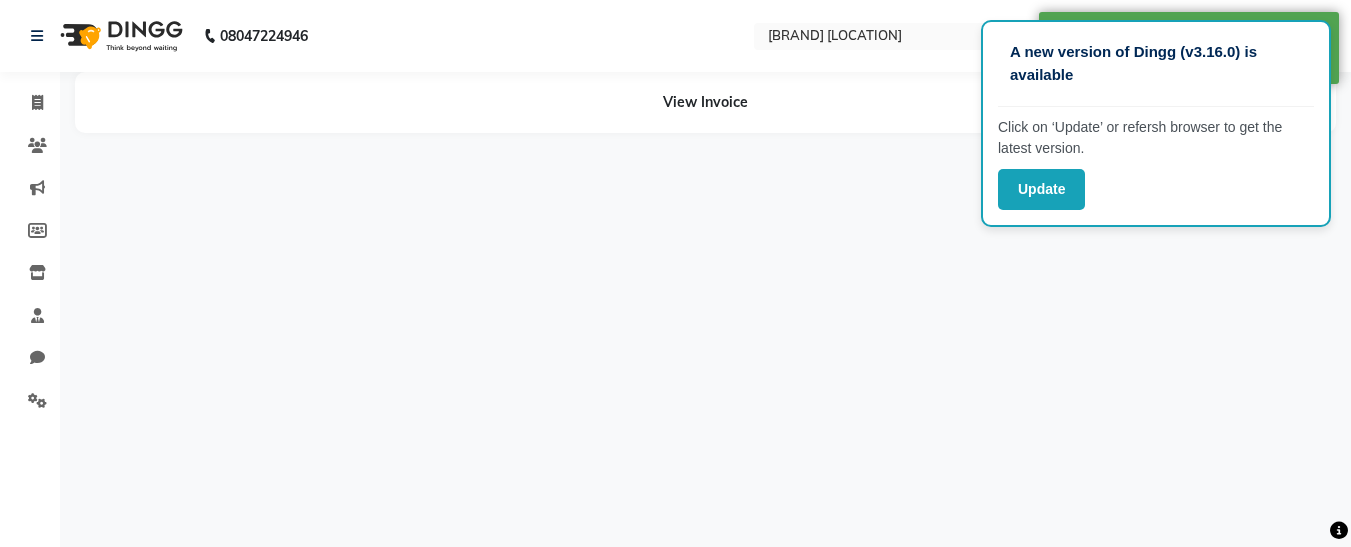 scroll, scrollTop: 0, scrollLeft: 0, axis: both 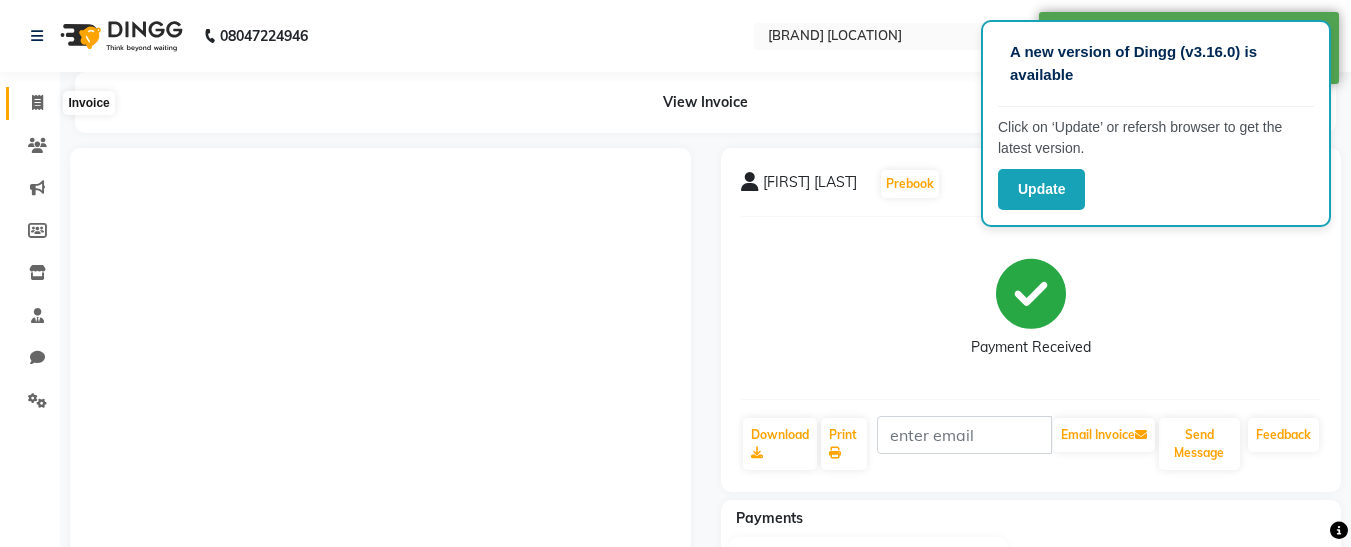 click 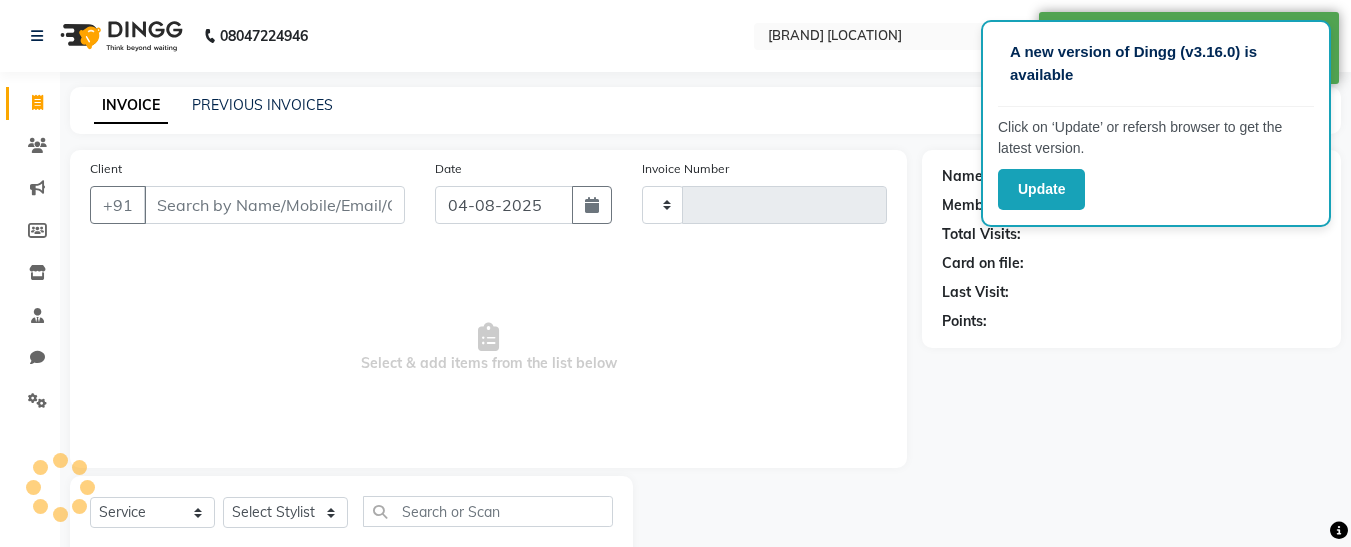 type on "1816" 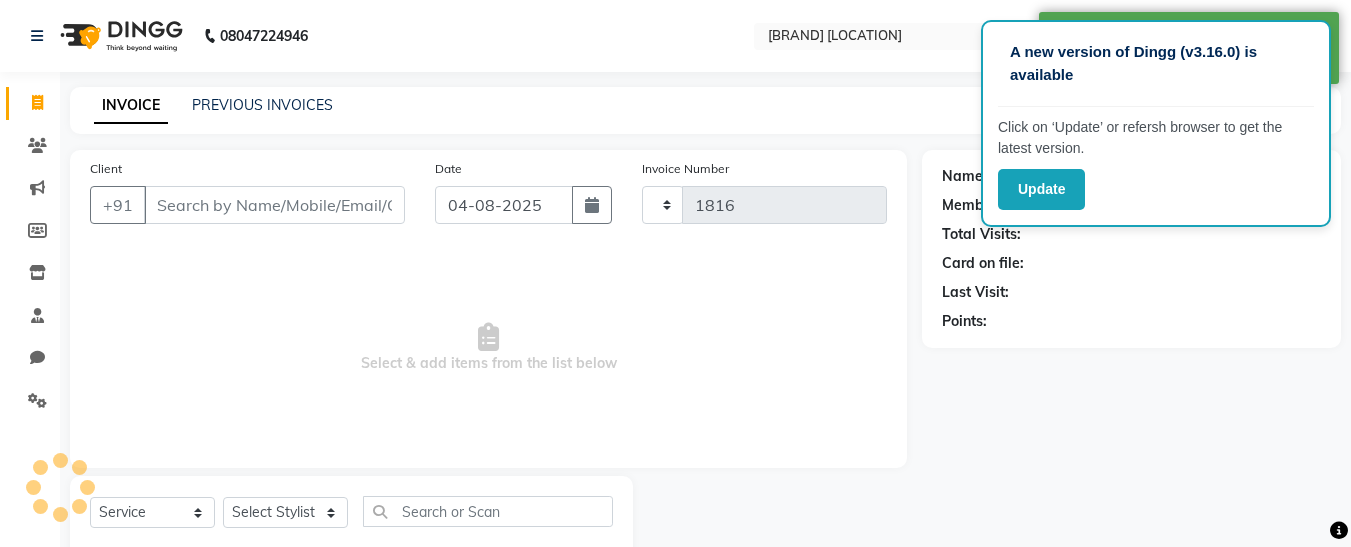 scroll, scrollTop: 54, scrollLeft: 0, axis: vertical 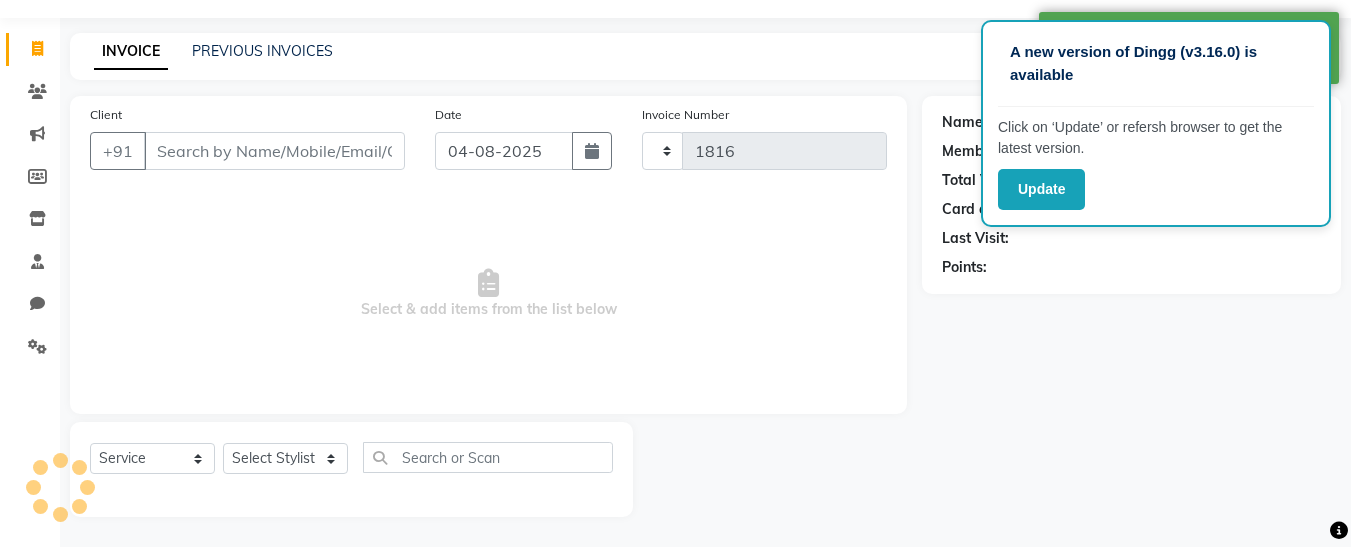 select on "8090" 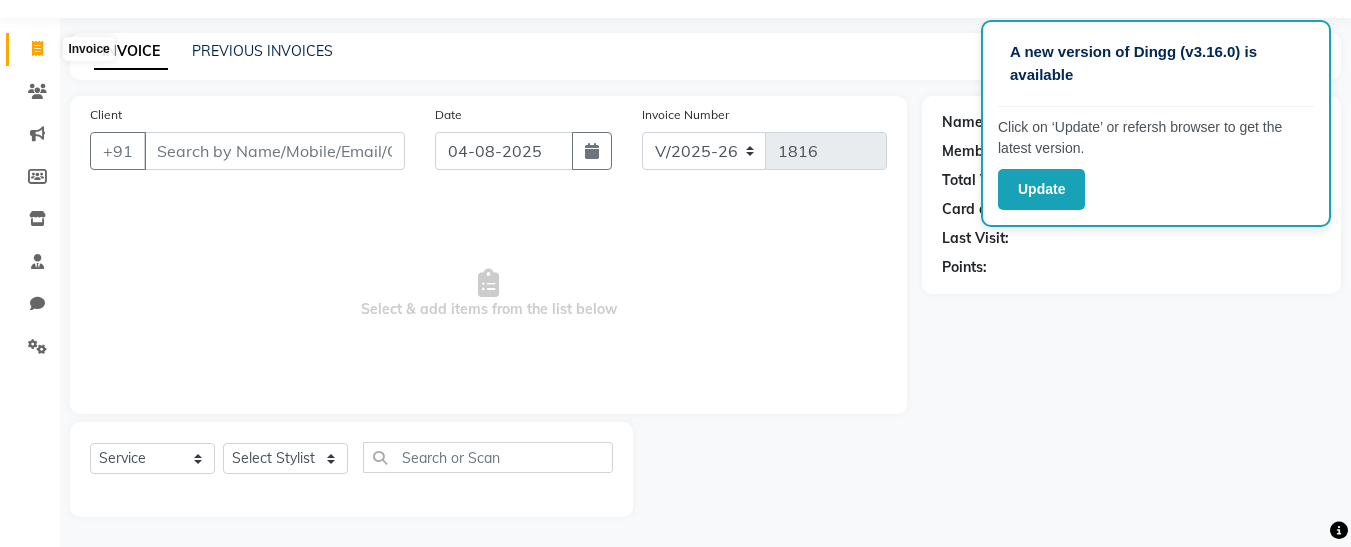 click 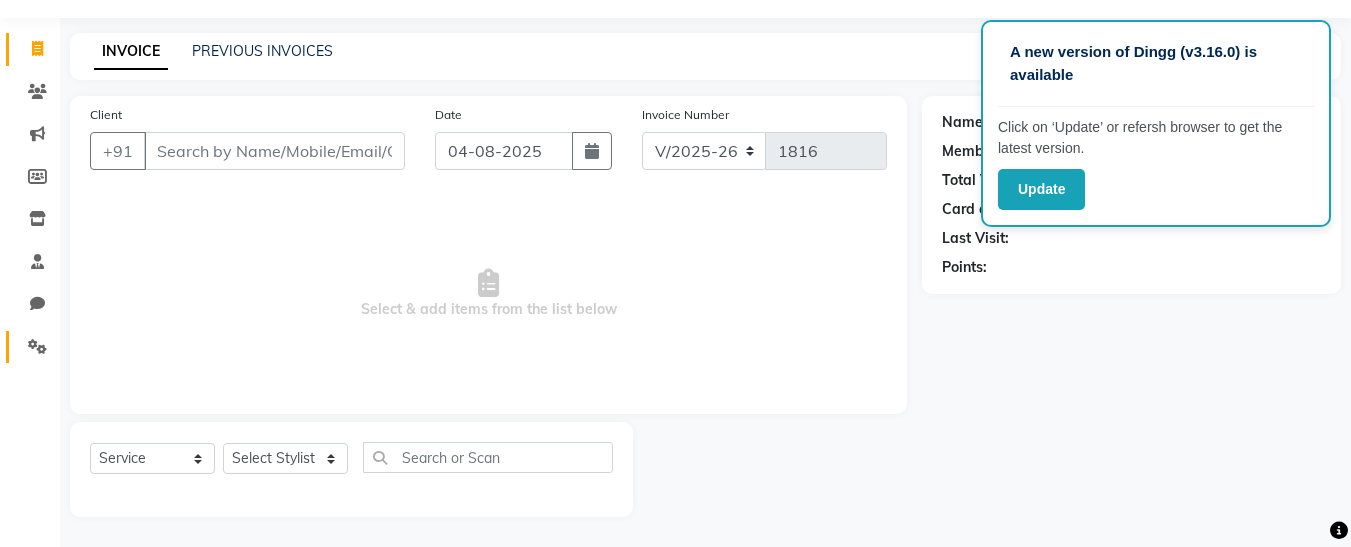 click on "Settings" 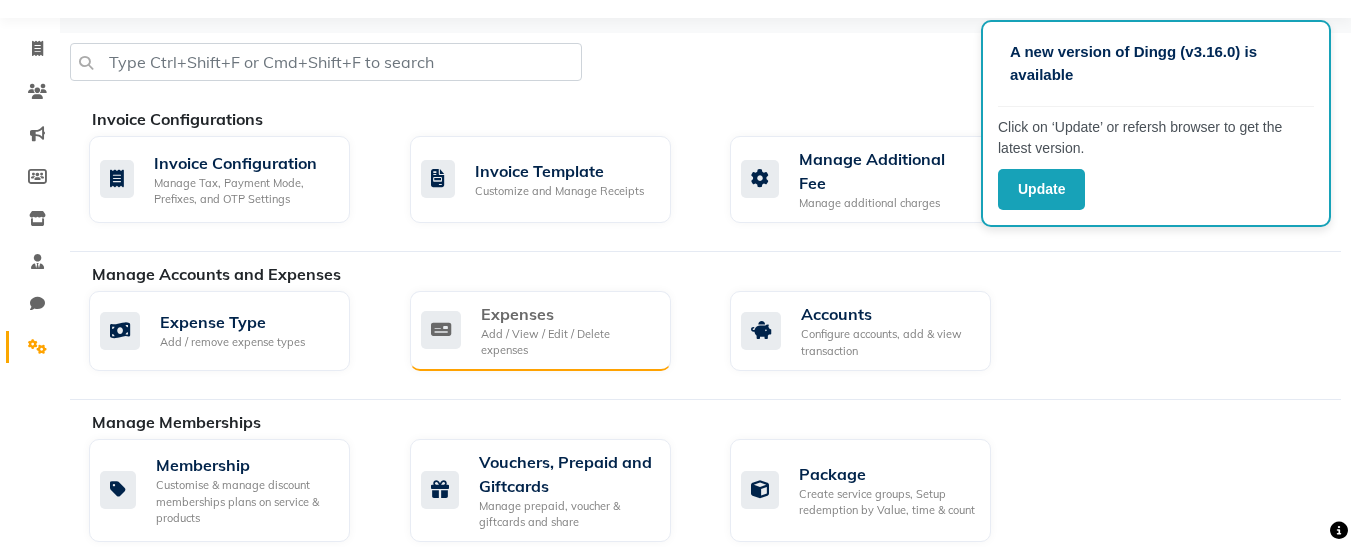 click on "Expenses" 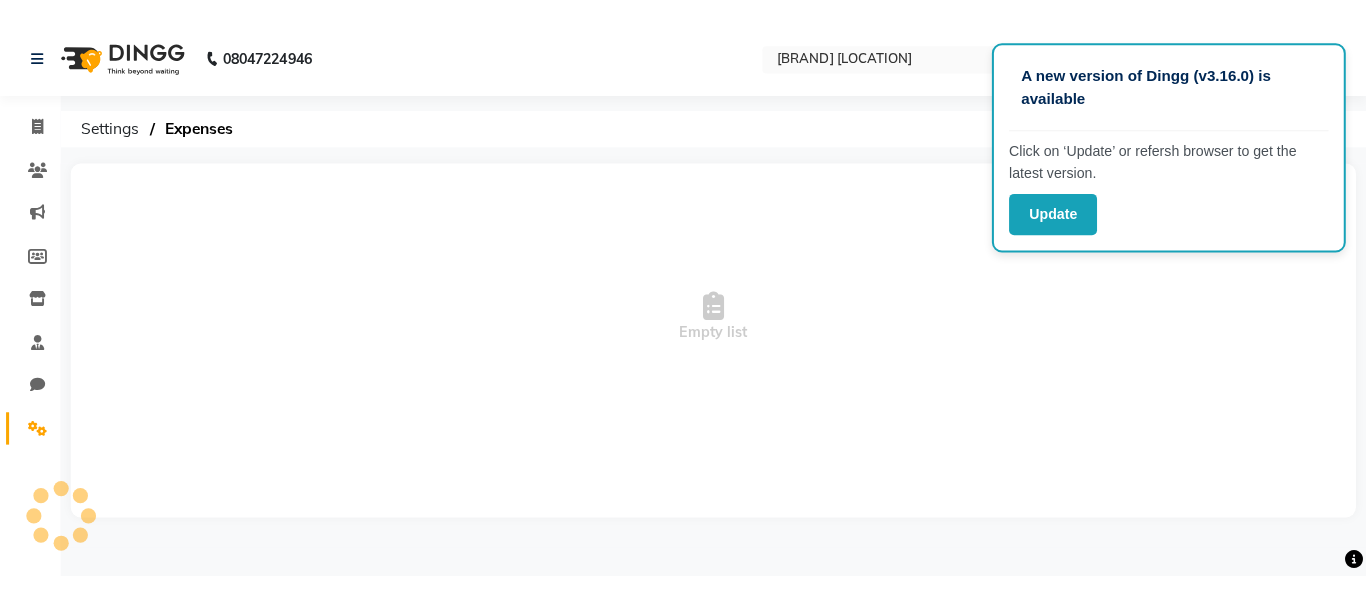 scroll, scrollTop: 0, scrollLeft: 0, axis: both 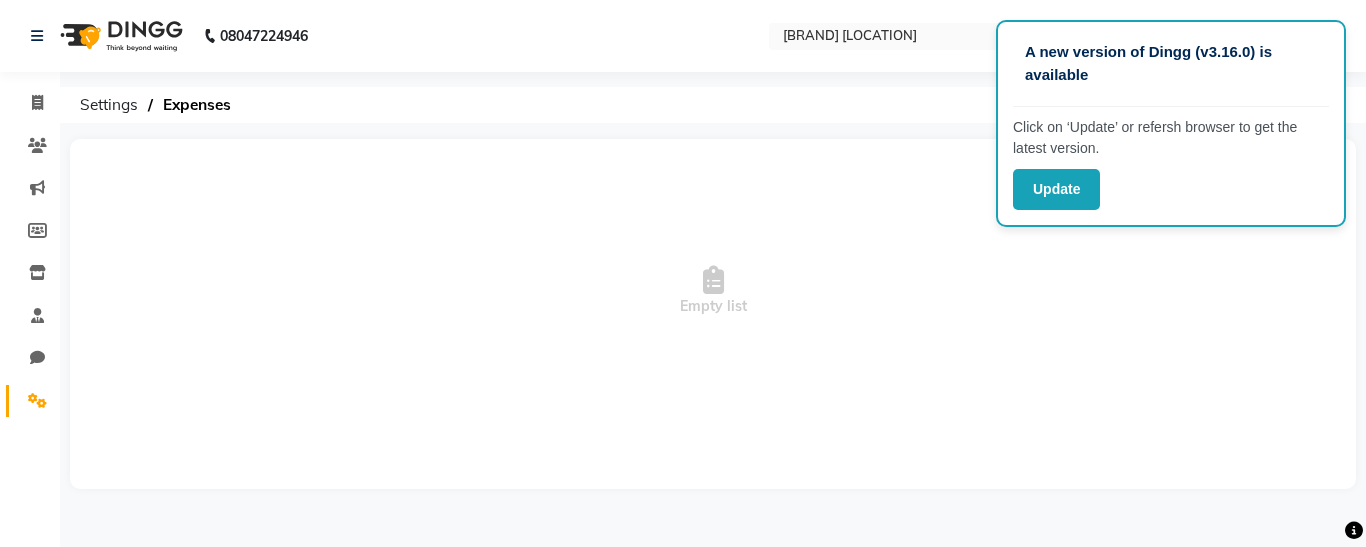 click on "Click on ‘Update’ or refersh browser to get the latest version." 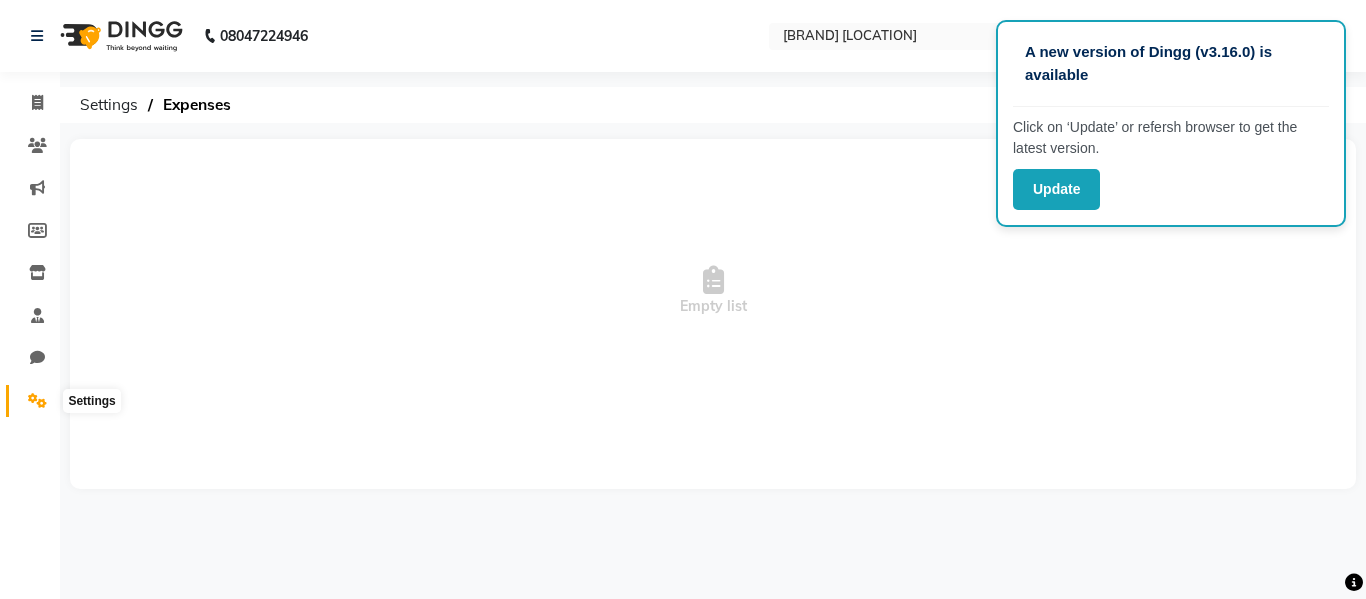 click 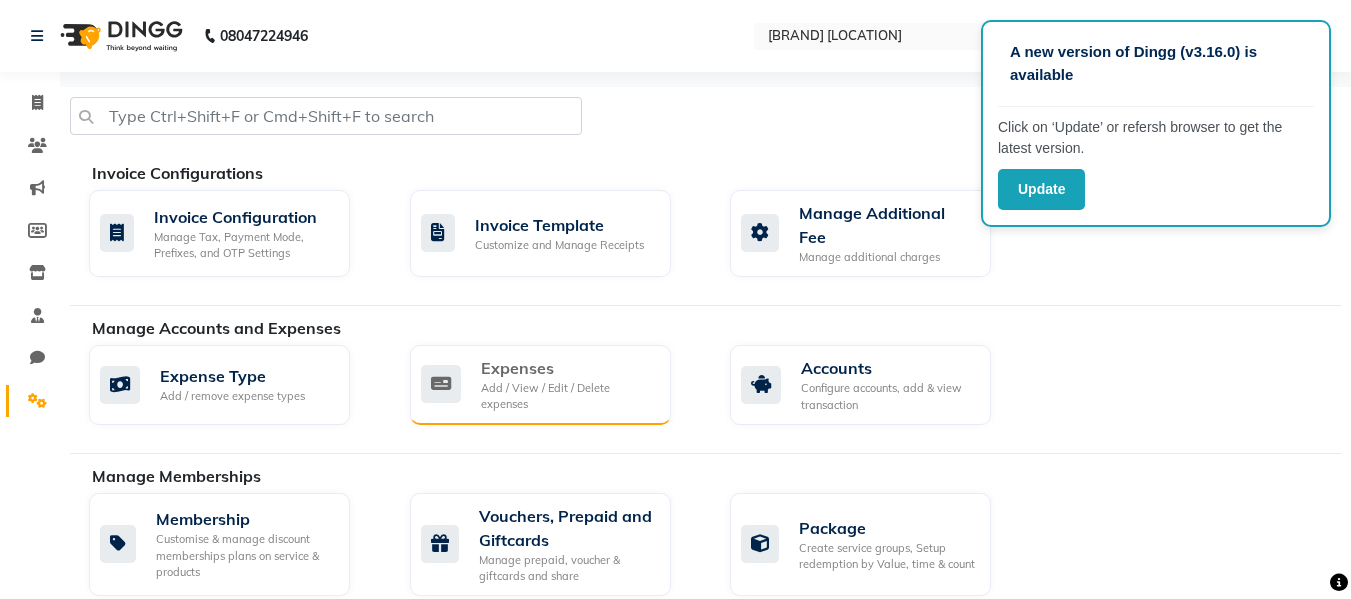 click on "Expenses" 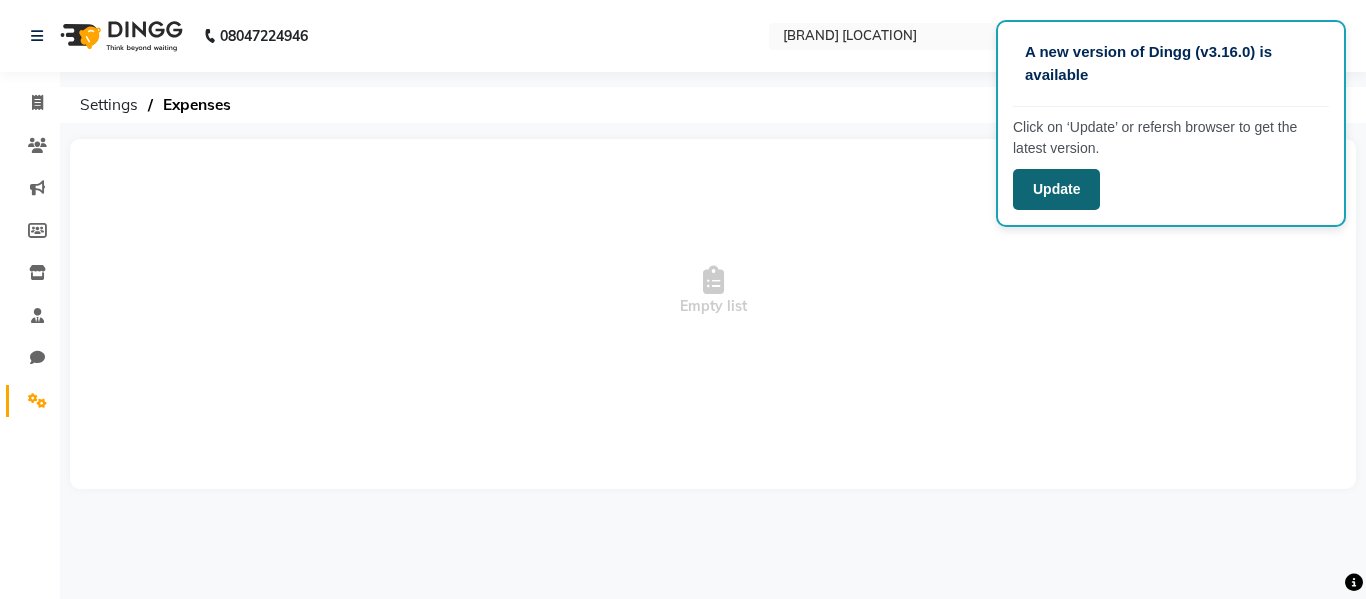 click on "Update" 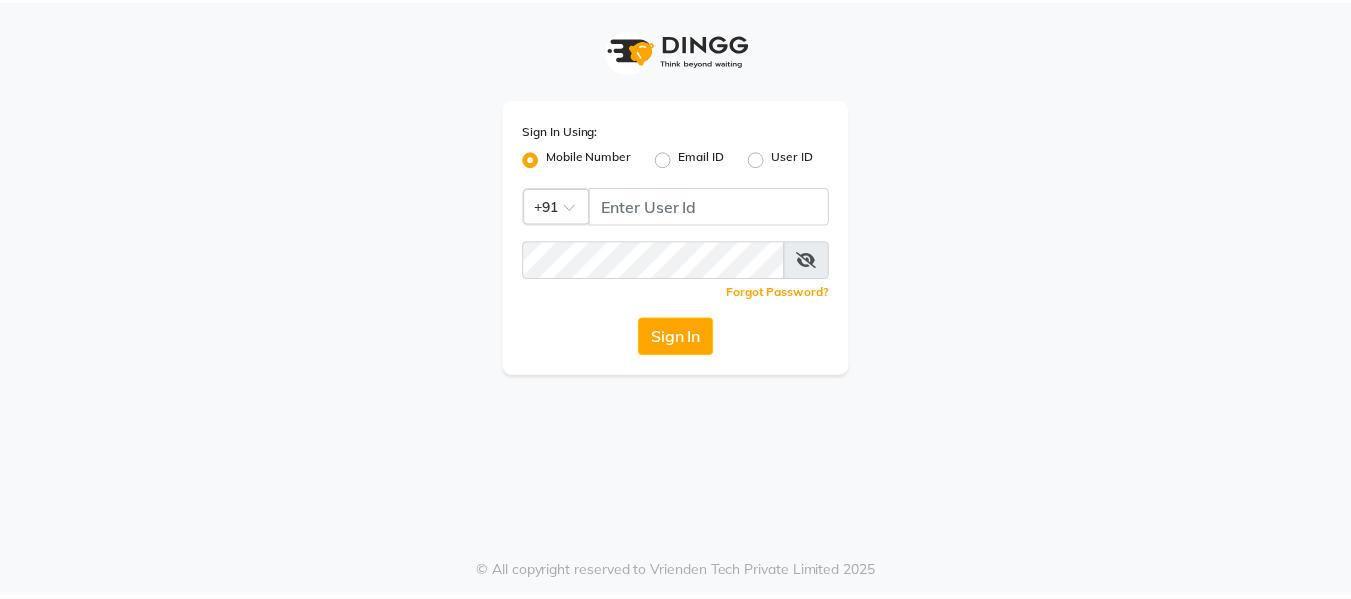 scroll, scrollTop: 0, scrollLeft: 0, axis: both 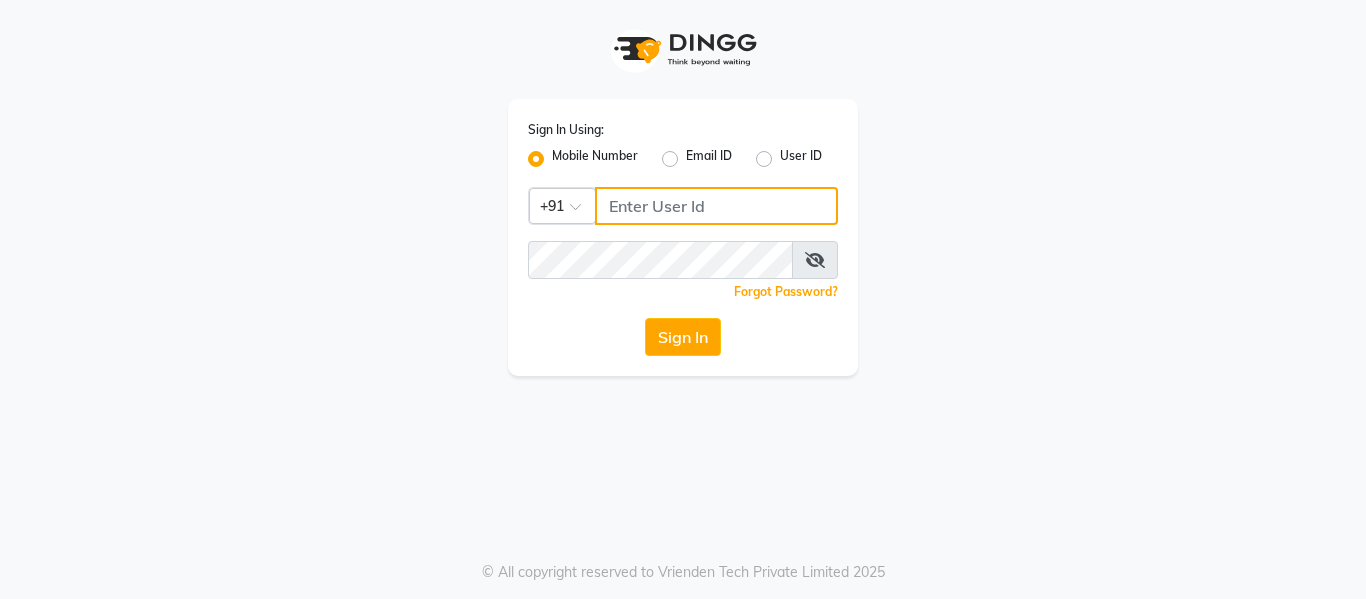 click 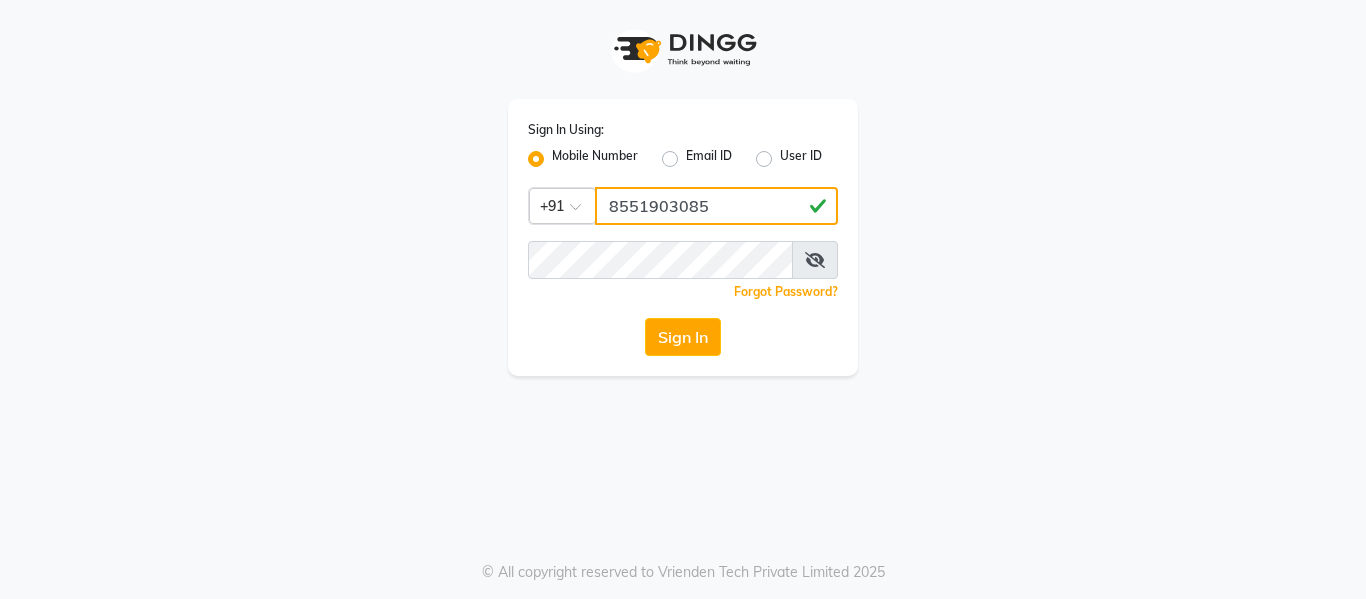 type on "8551903085" 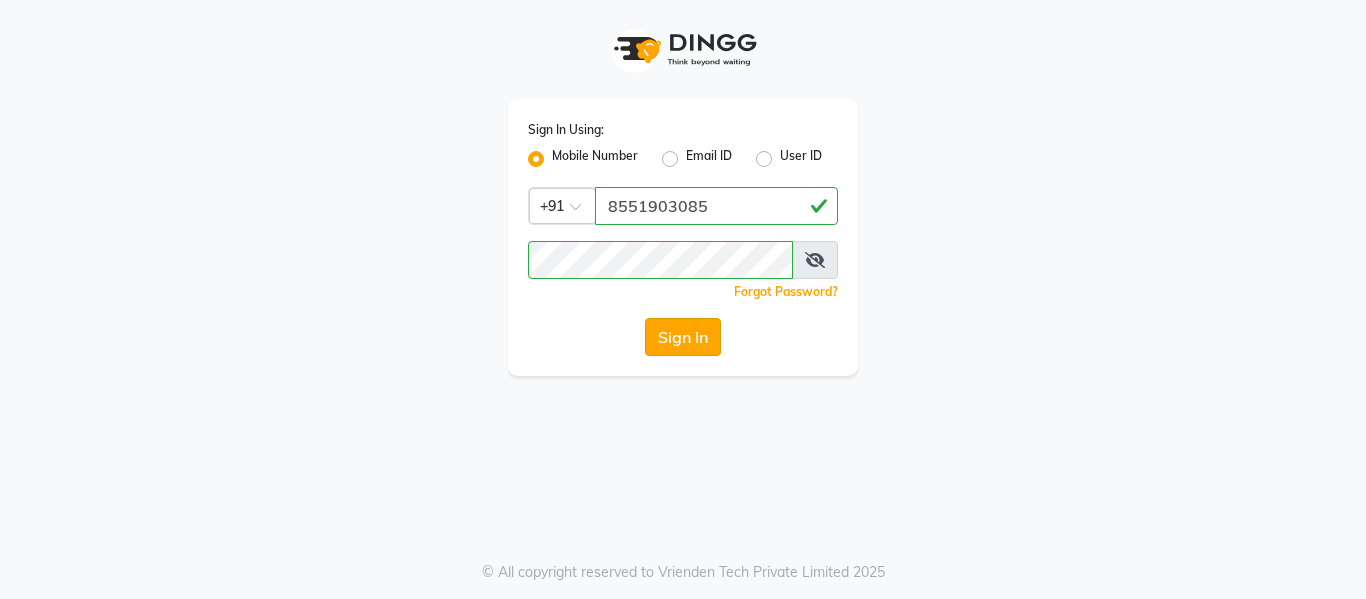 click on "Sign In" 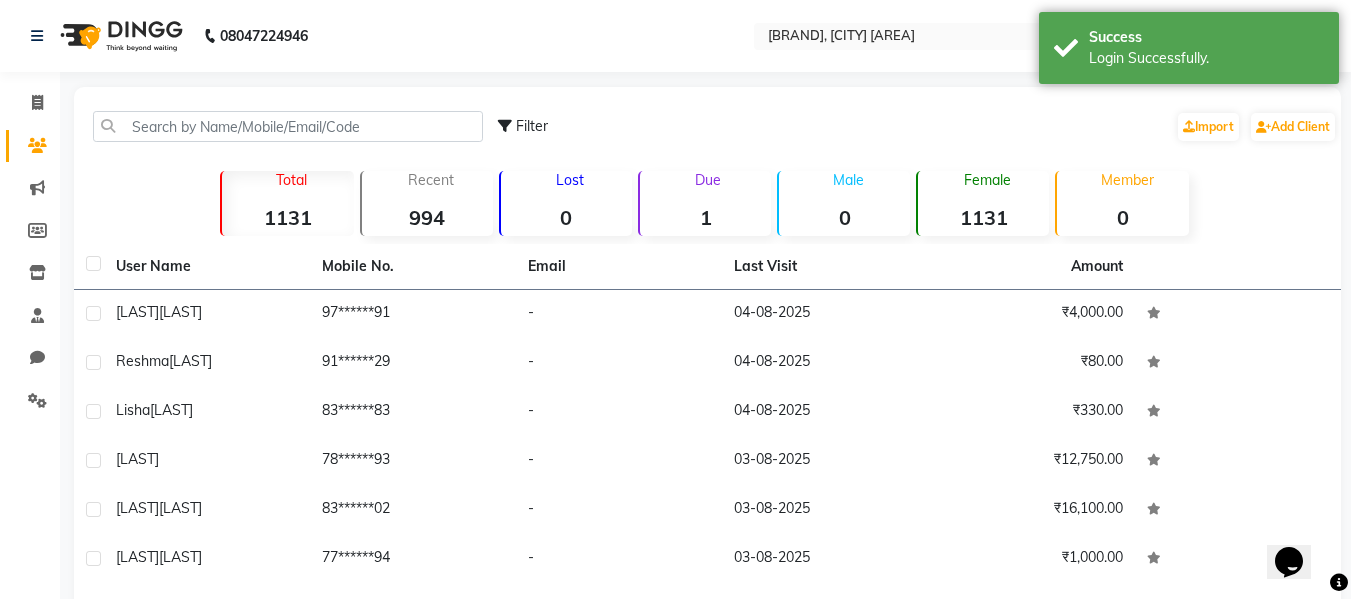 scroll, scrollTop: 0, scrollLeft: 0, axis: both 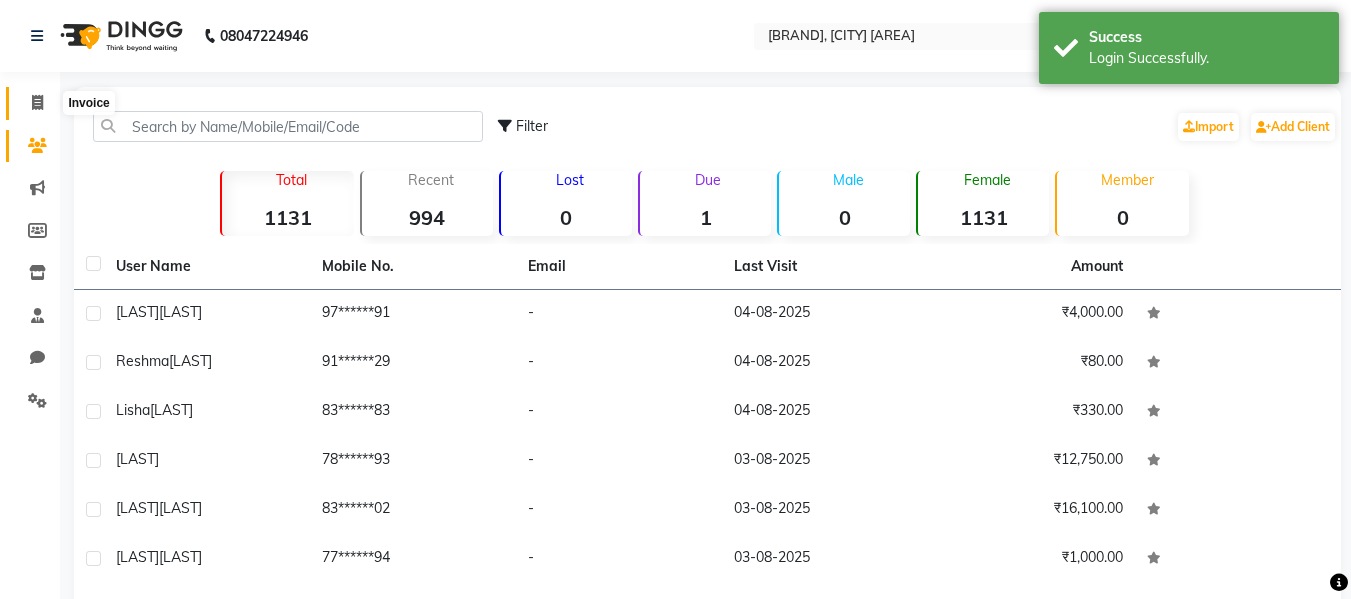 click 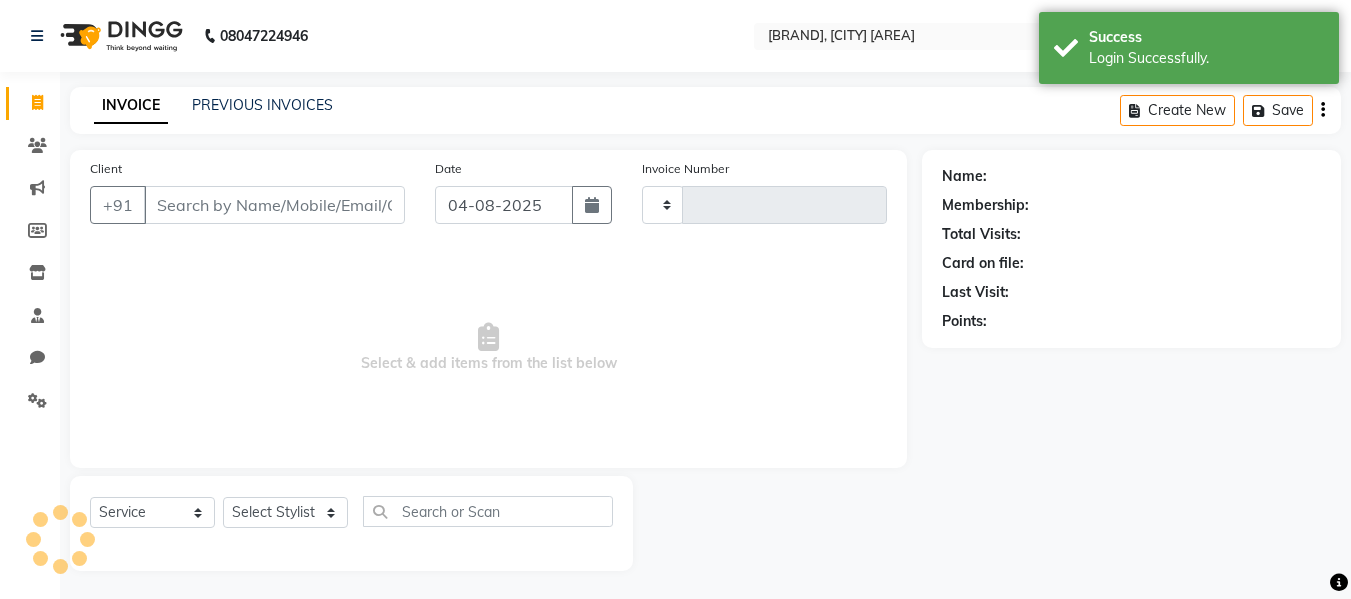 scroll, scrollTop: 2, scrollLeft: 0, axis: vertical 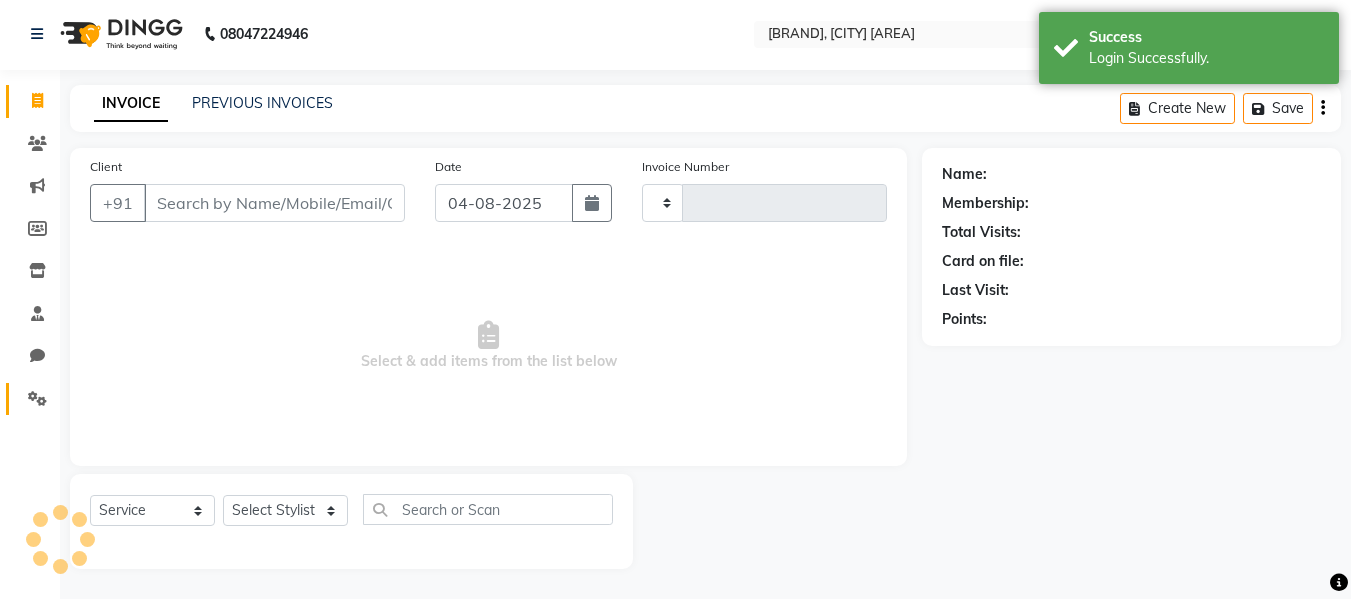 type on "1816" 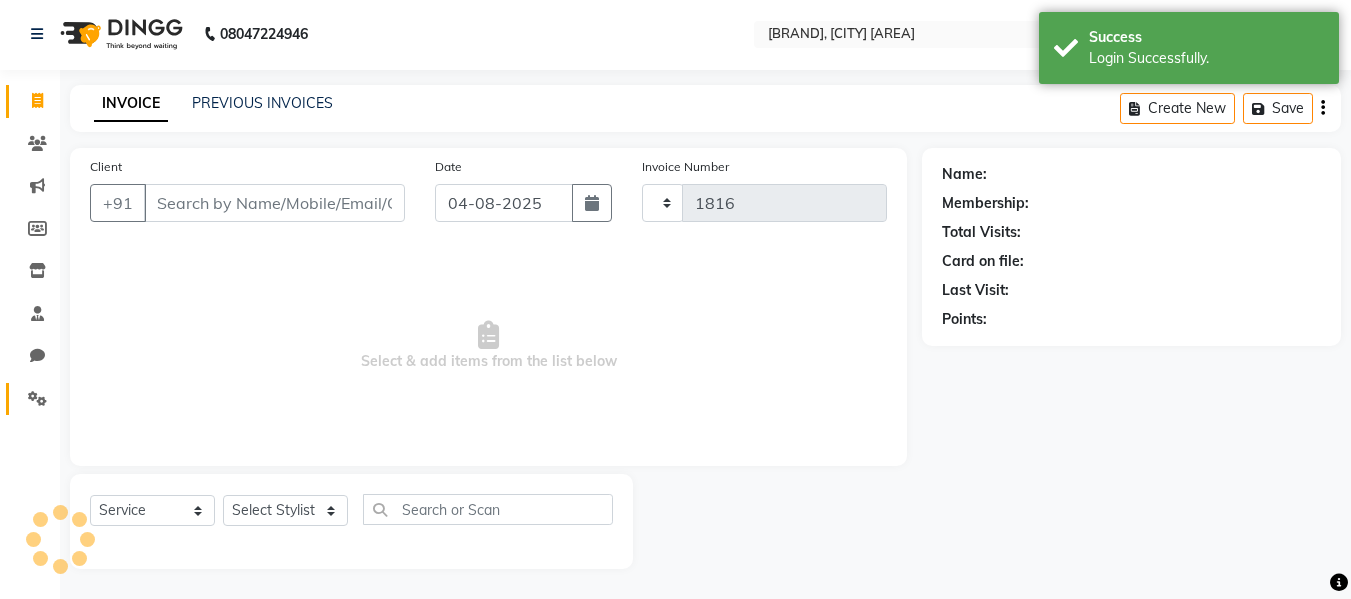 select on "8090" 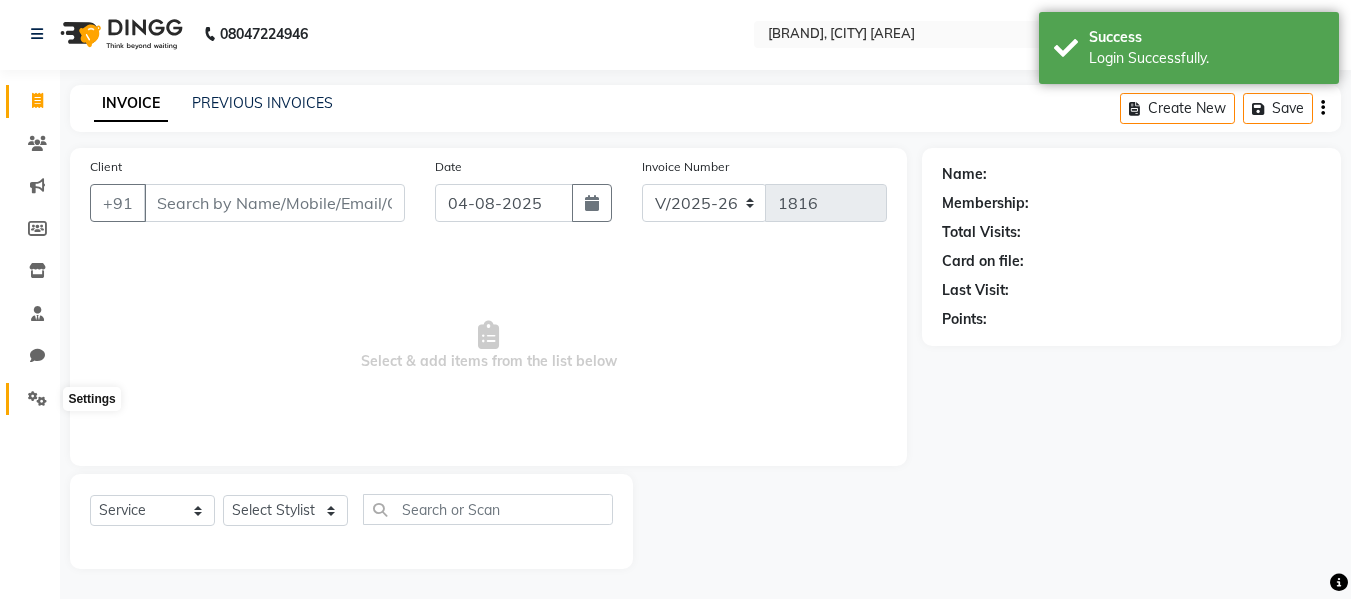 click 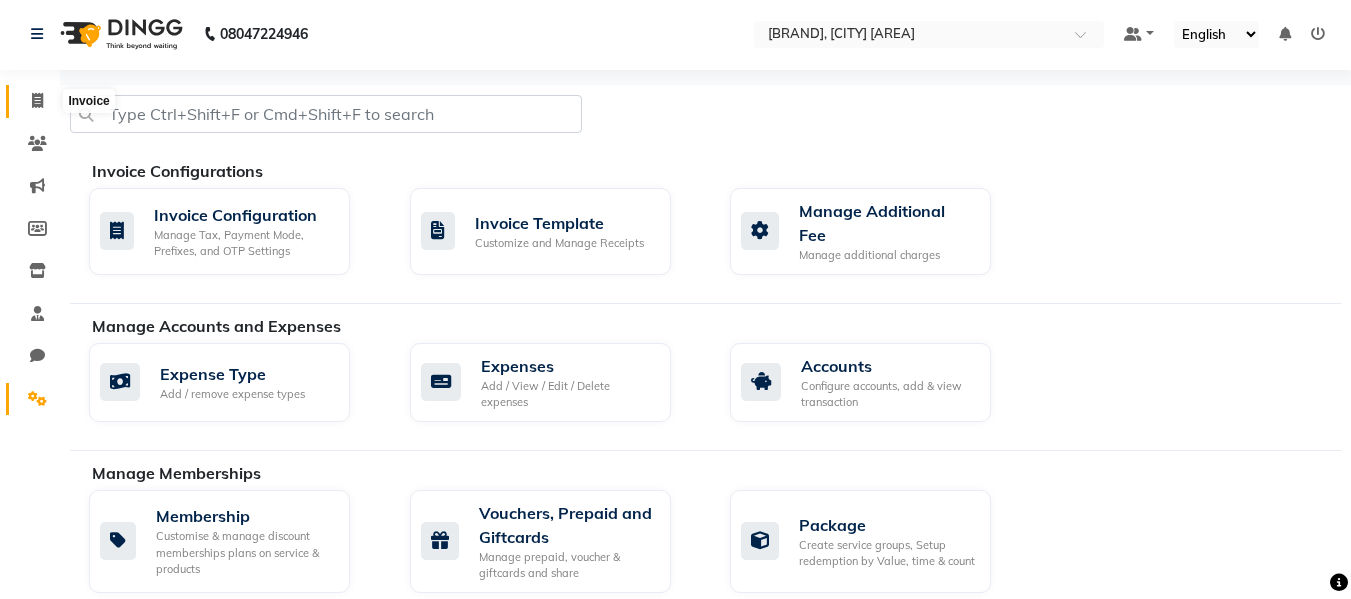 click 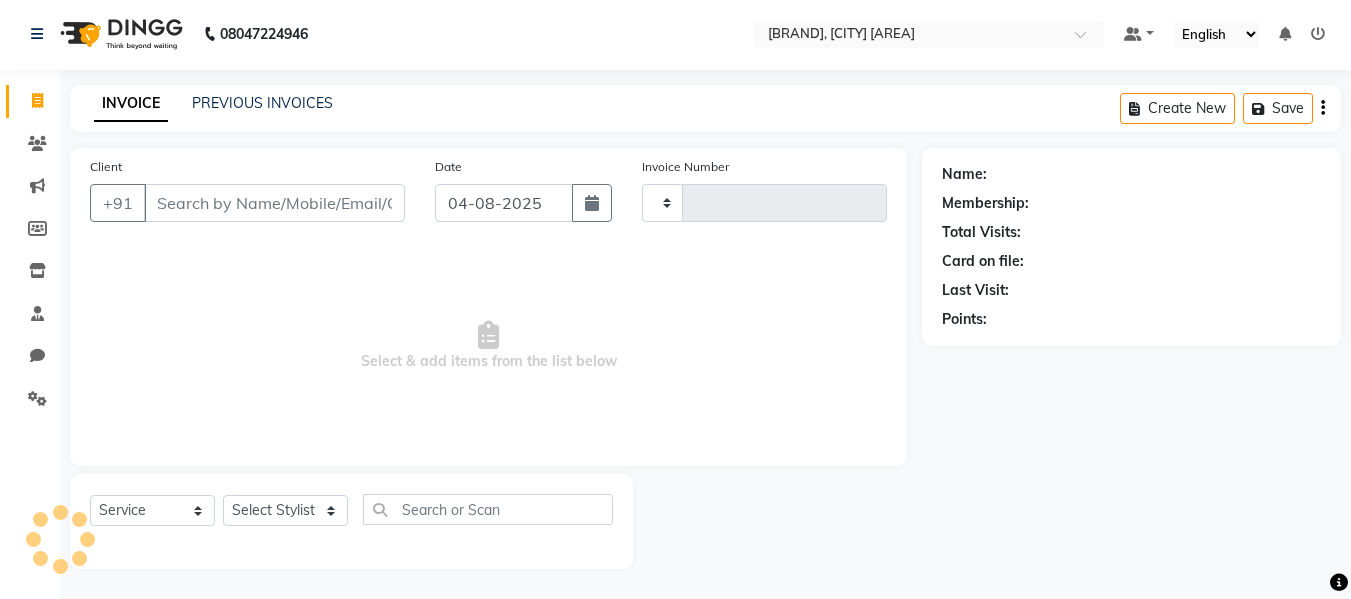 type on "1816" 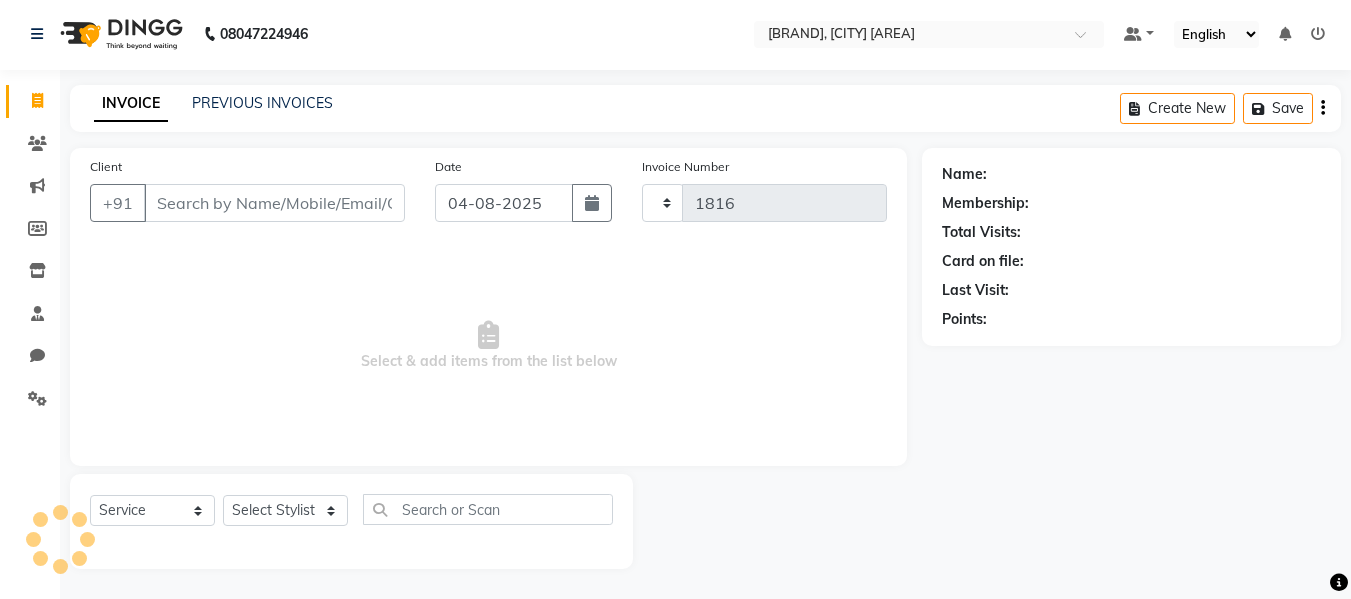 select on "8090" 